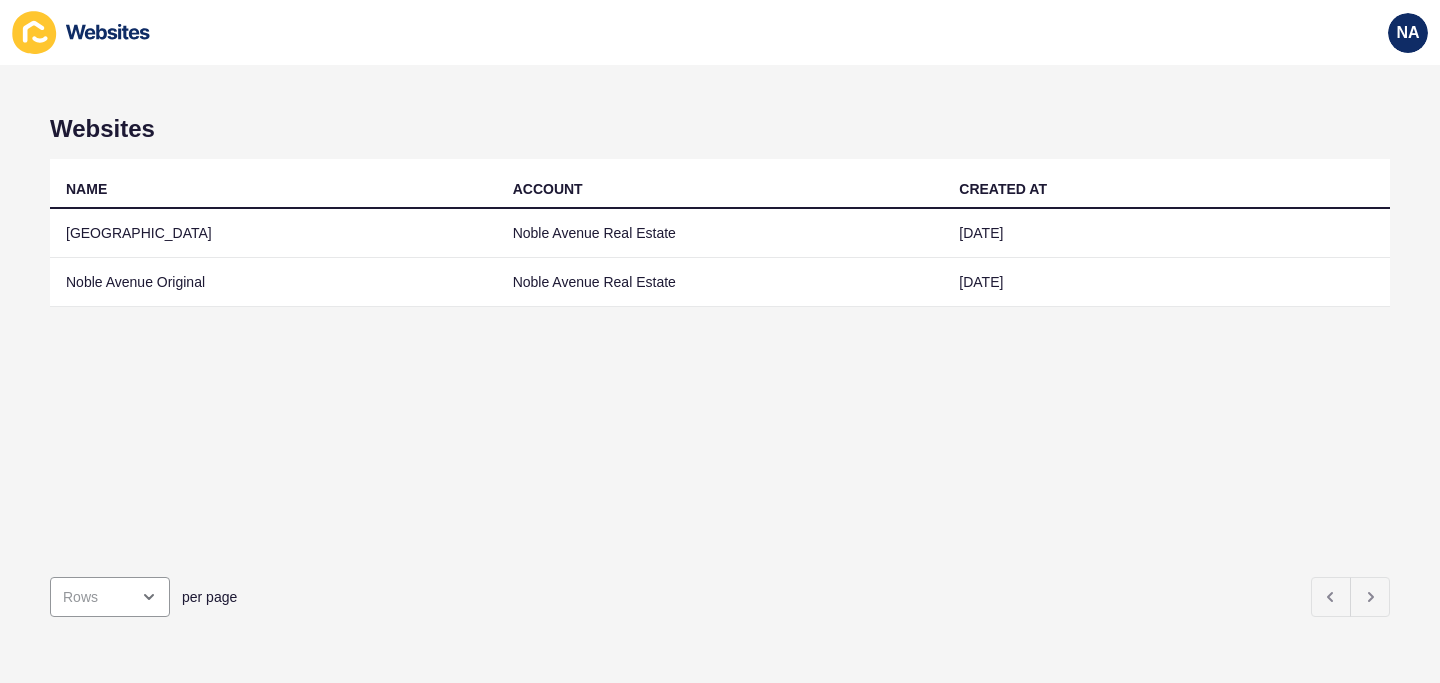 scroll, scrollTop: 0, scrollLeft: 0, axis: both 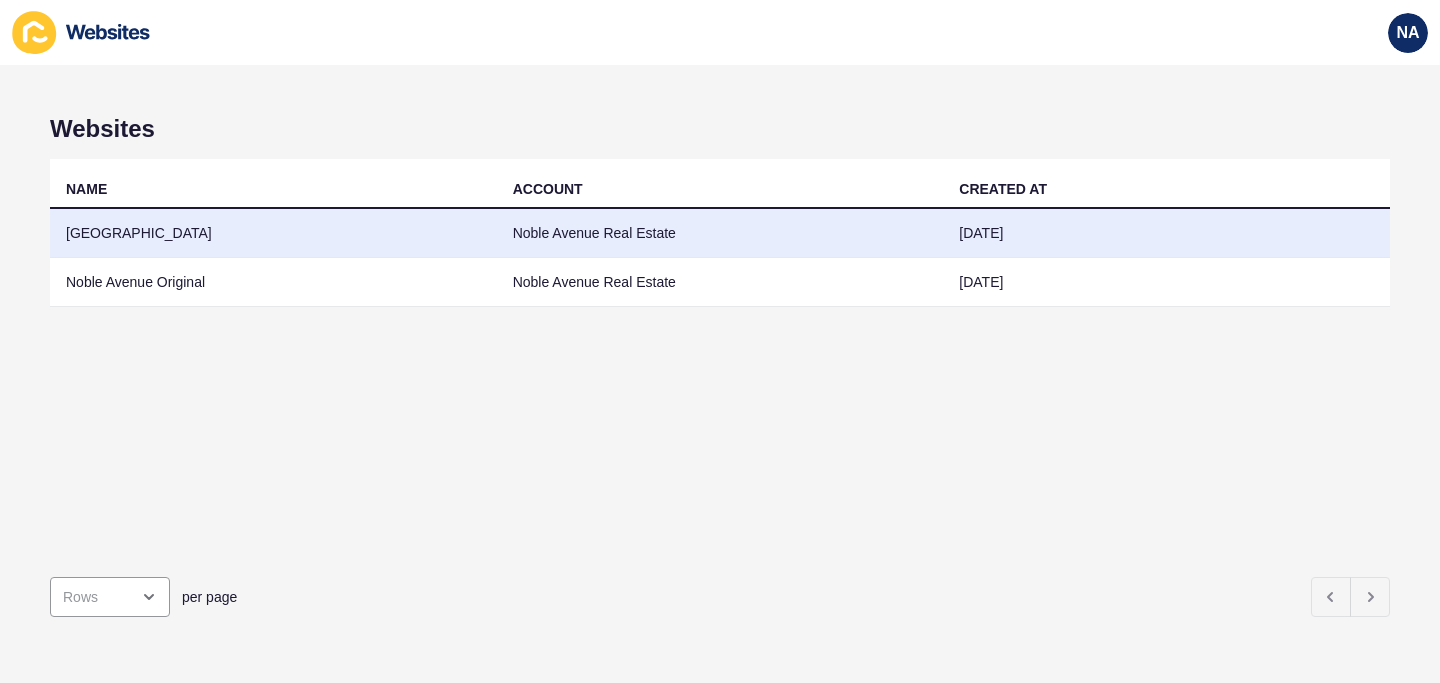 click on "Noble Avenue Real Estate" at bounding box center (720, 233) 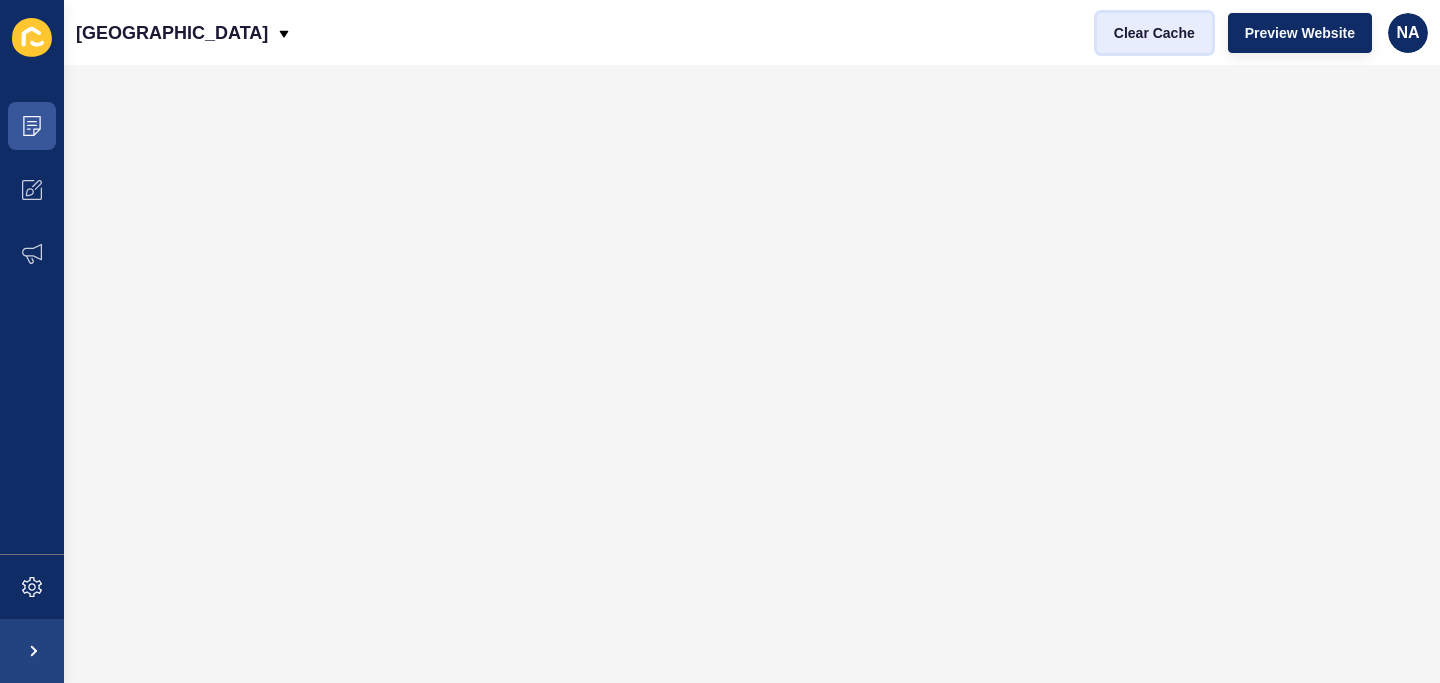 click on "Clear Cache" at bounding box center (1154, 33) 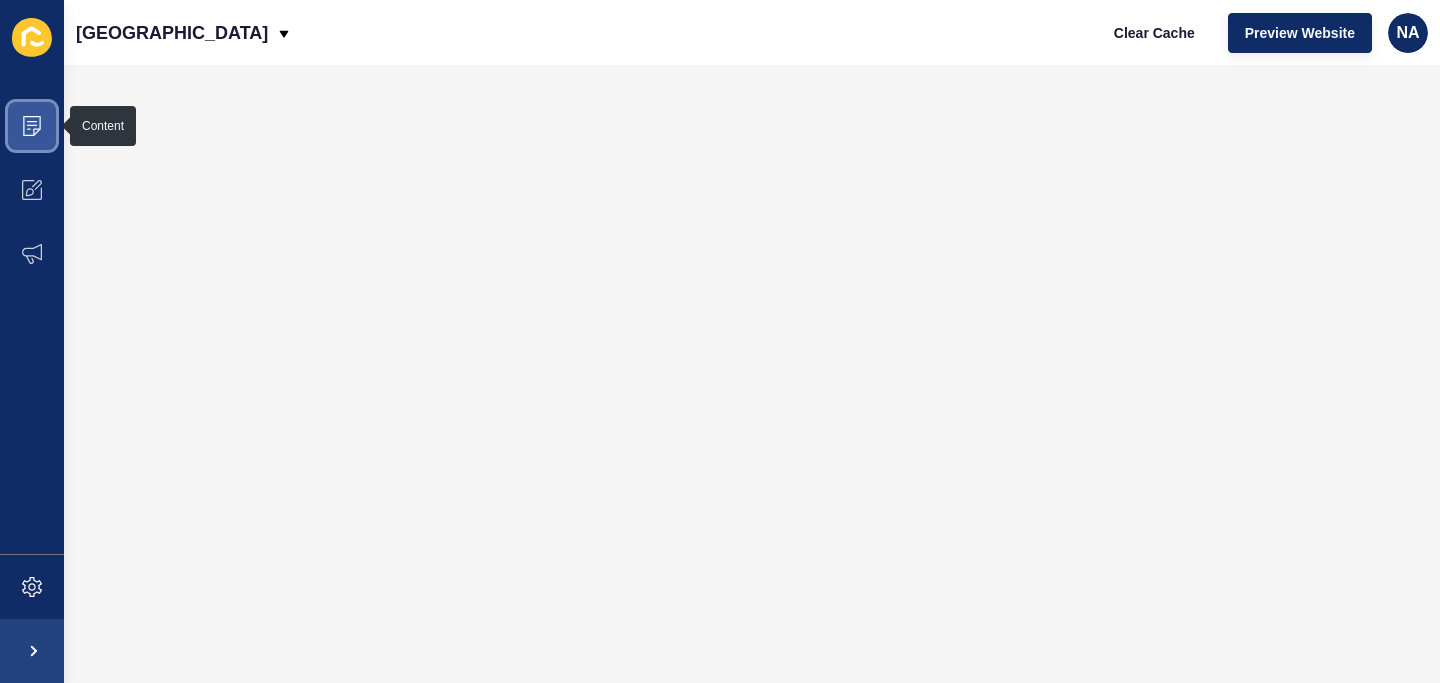 click 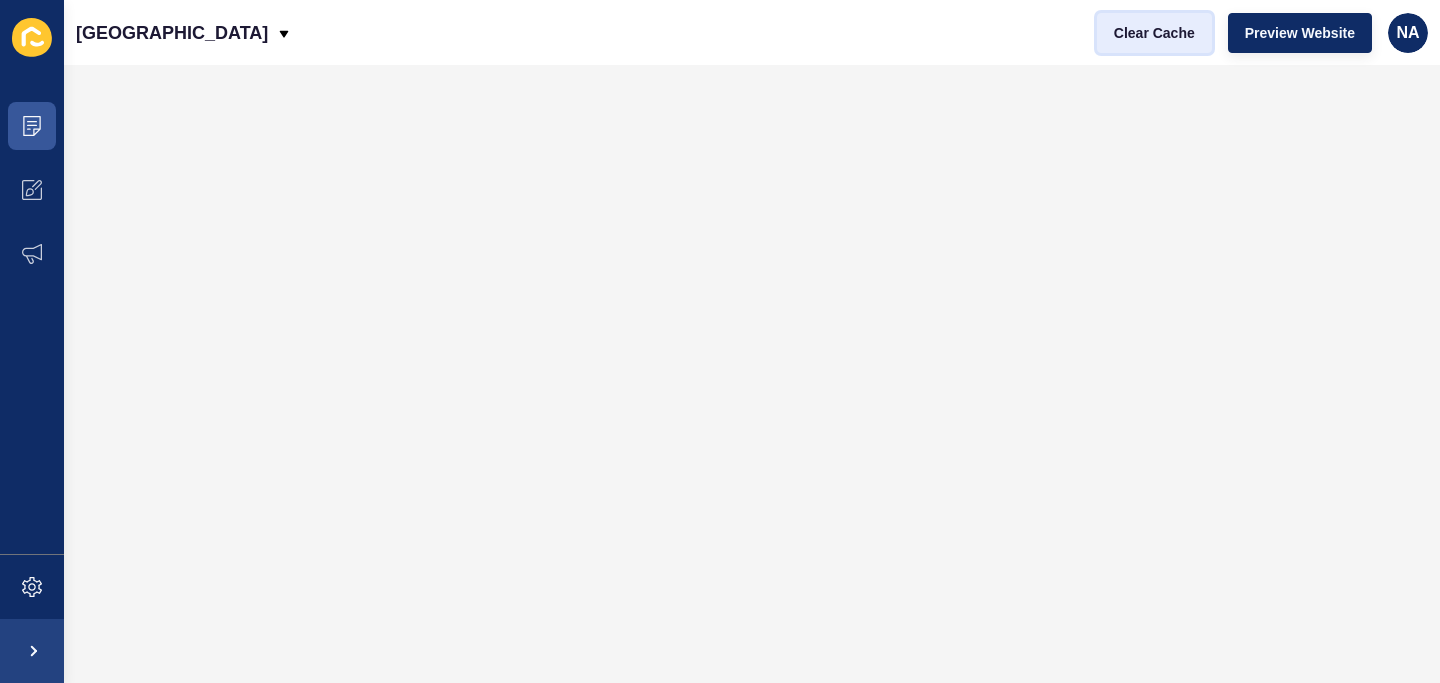 click on "Clear Cache" at bounding box center [1154, 33] 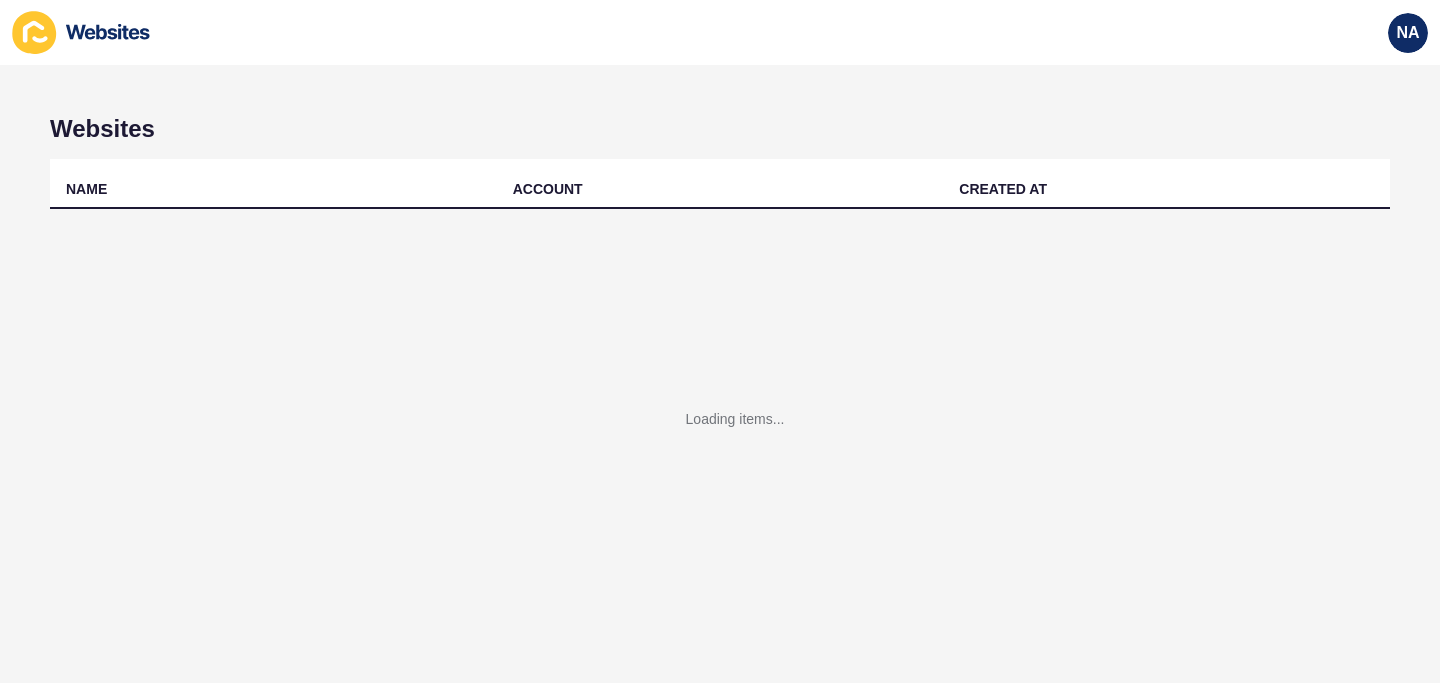 scroll, scrollTop: 0, scrollLeft: 0, axis: both 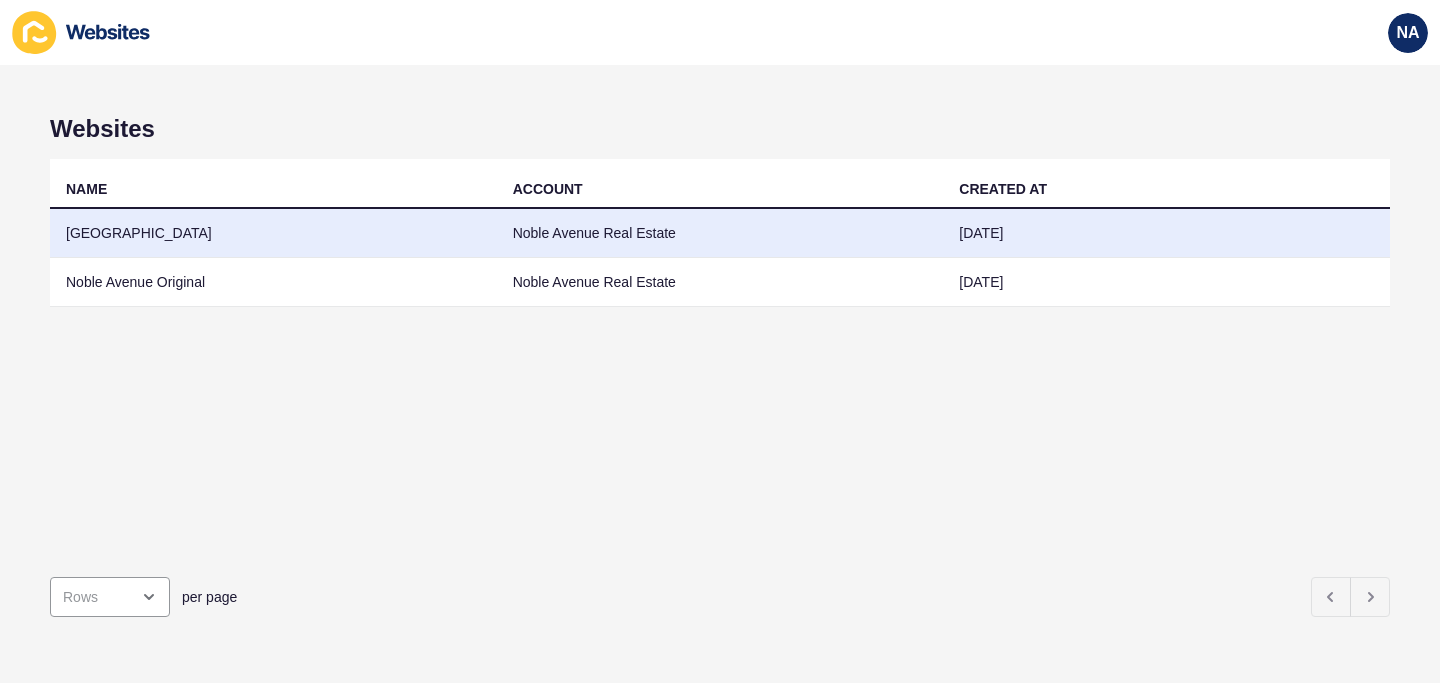 click on "[GEOGRAPHIC_DATA]" at bounding box center (273, 233) 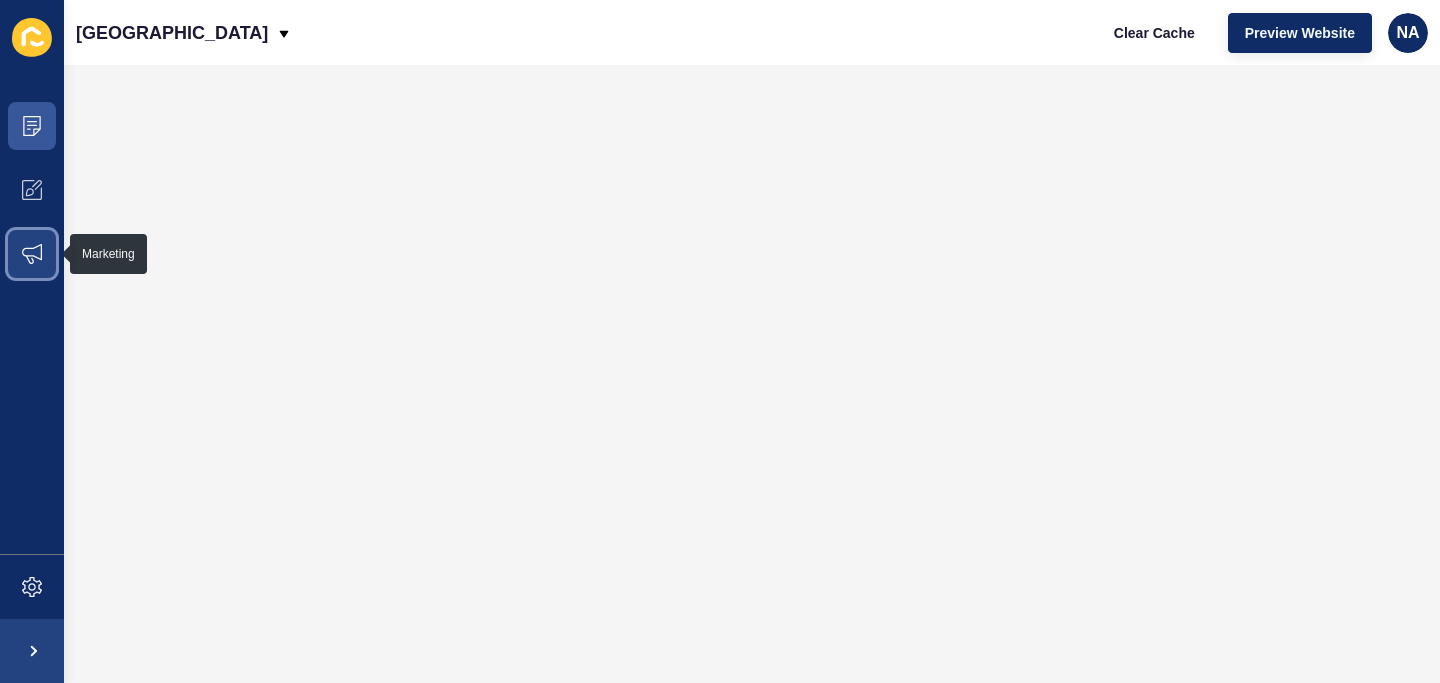 click at bounding box center [32, 254] 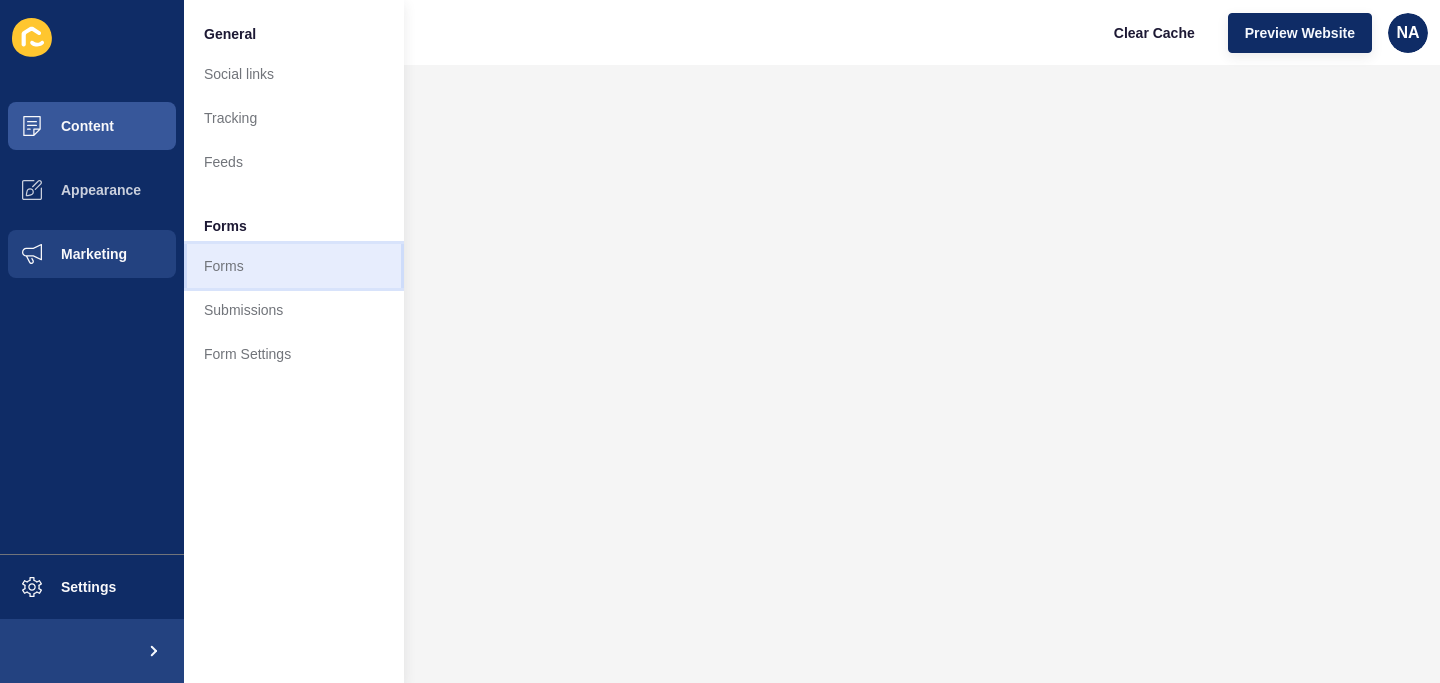 click on "Forms" at bounding box center (294, 266) 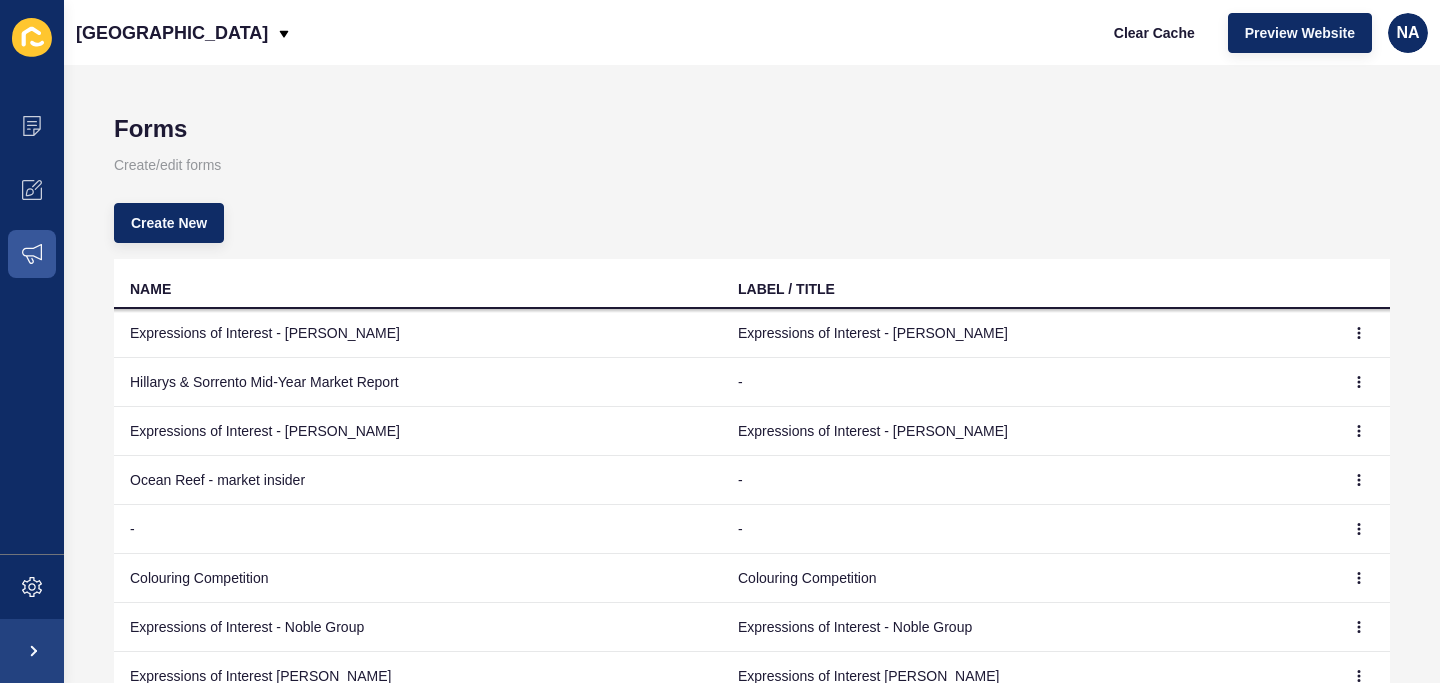 scroll, scrollTop: 22, scrollLeft: 0, axis: vertical 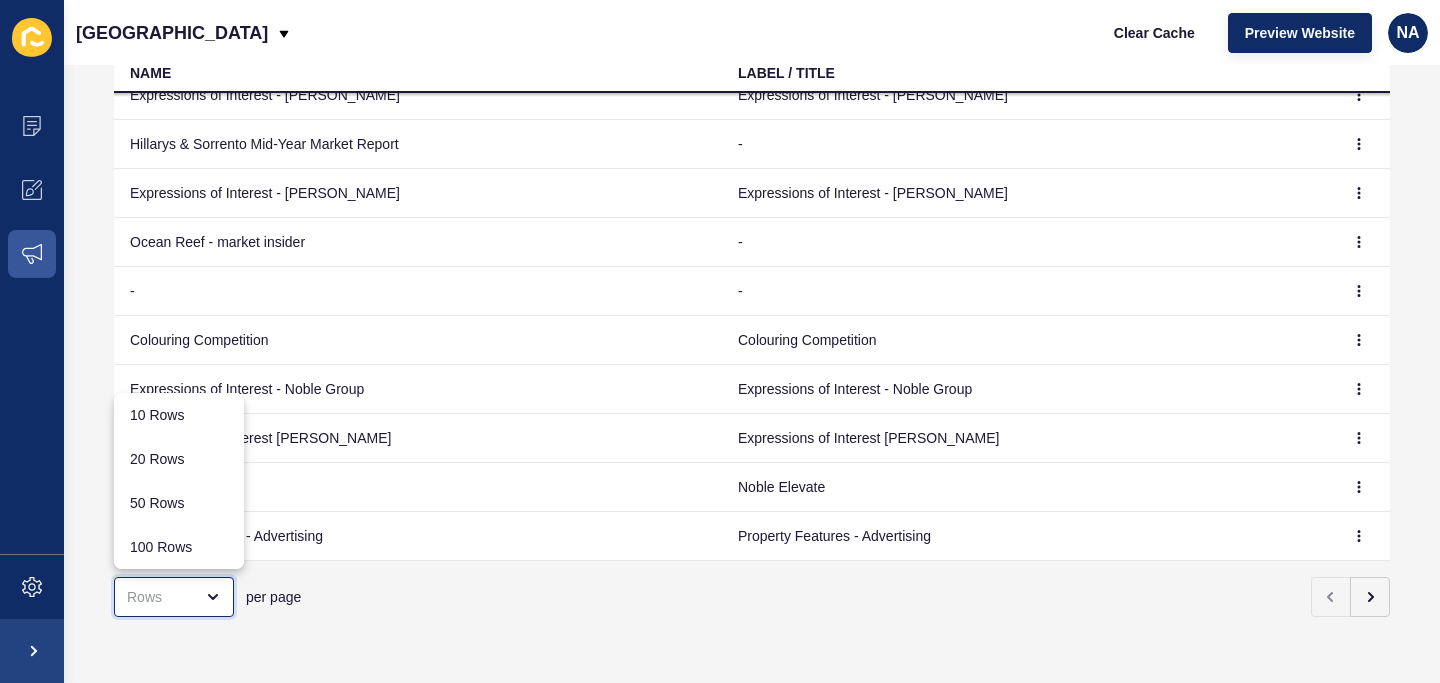 click at bounding box center [207, 597] 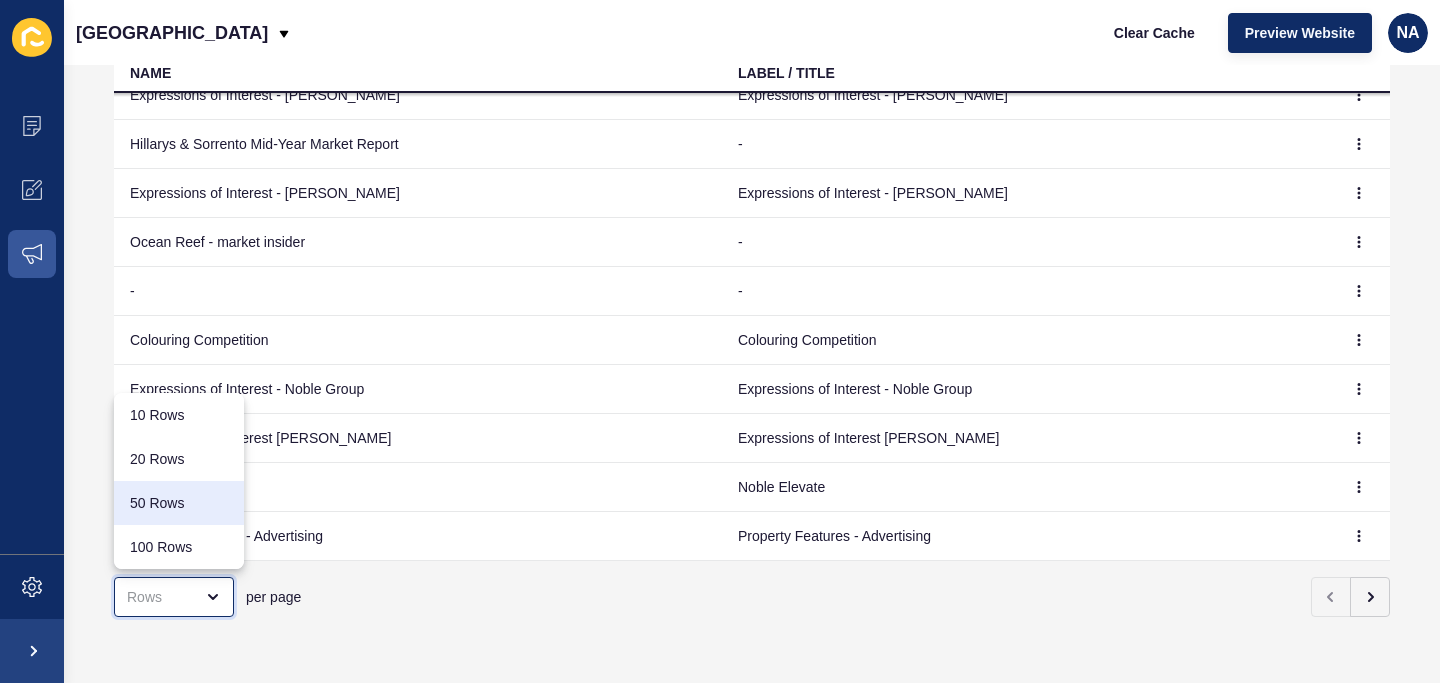 click on "50 Rows" at bounding box center [179, 503] 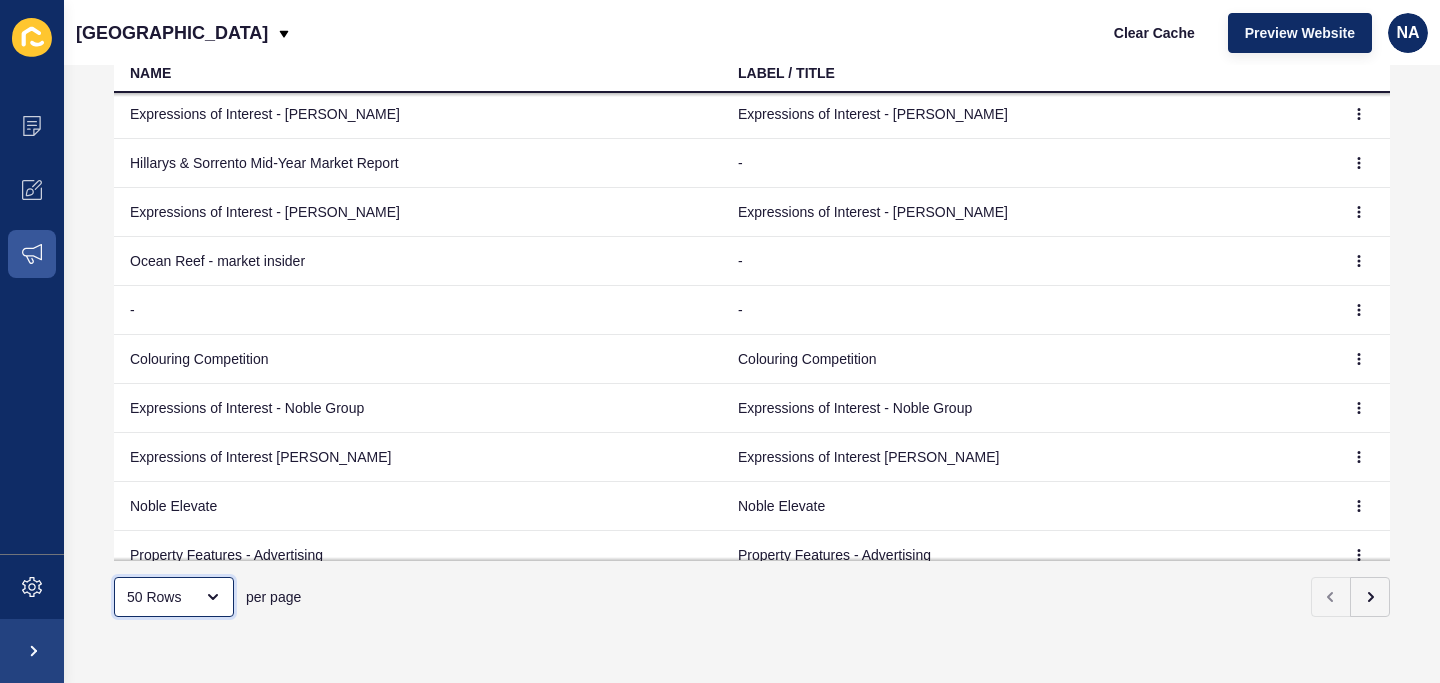 scroll, scrollTop: 0, scrollLeft: 0, axis: both 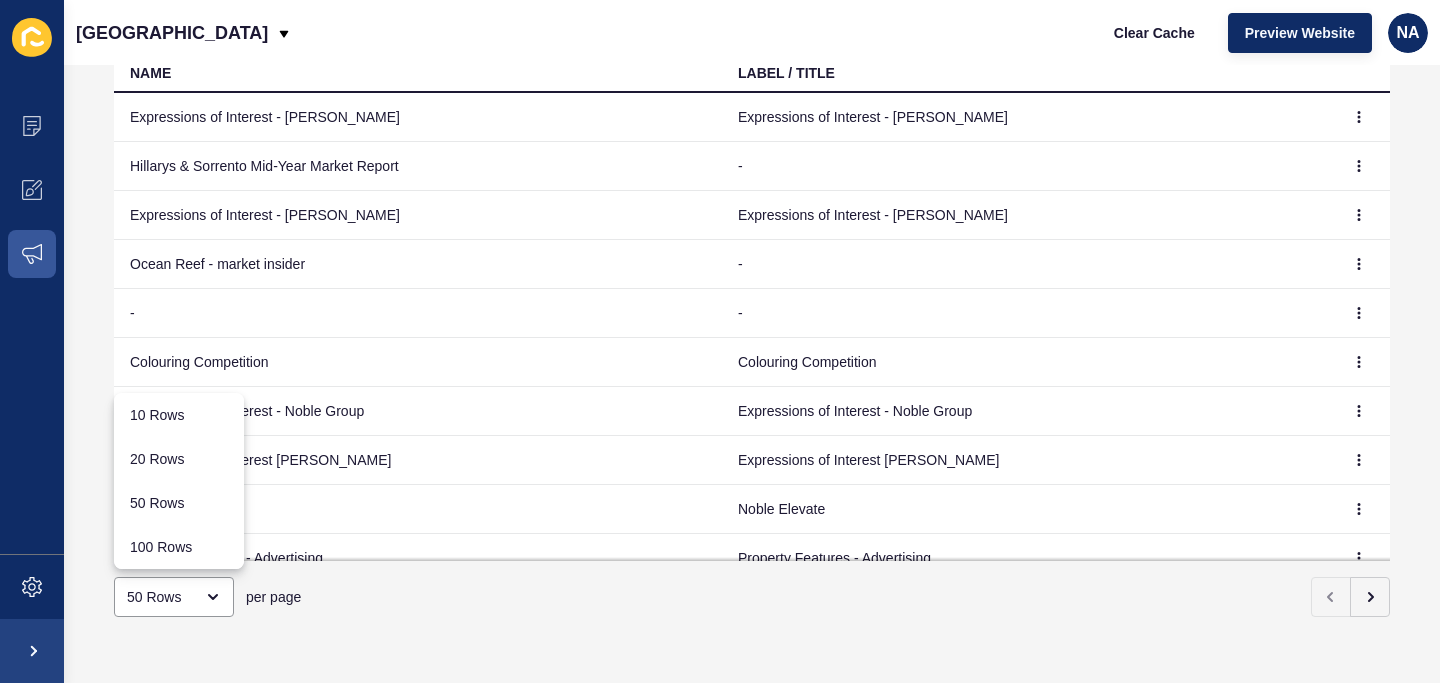 click on "Noble Avenue Clear Cache Preview Website NA" at bounding box center [752, 32] 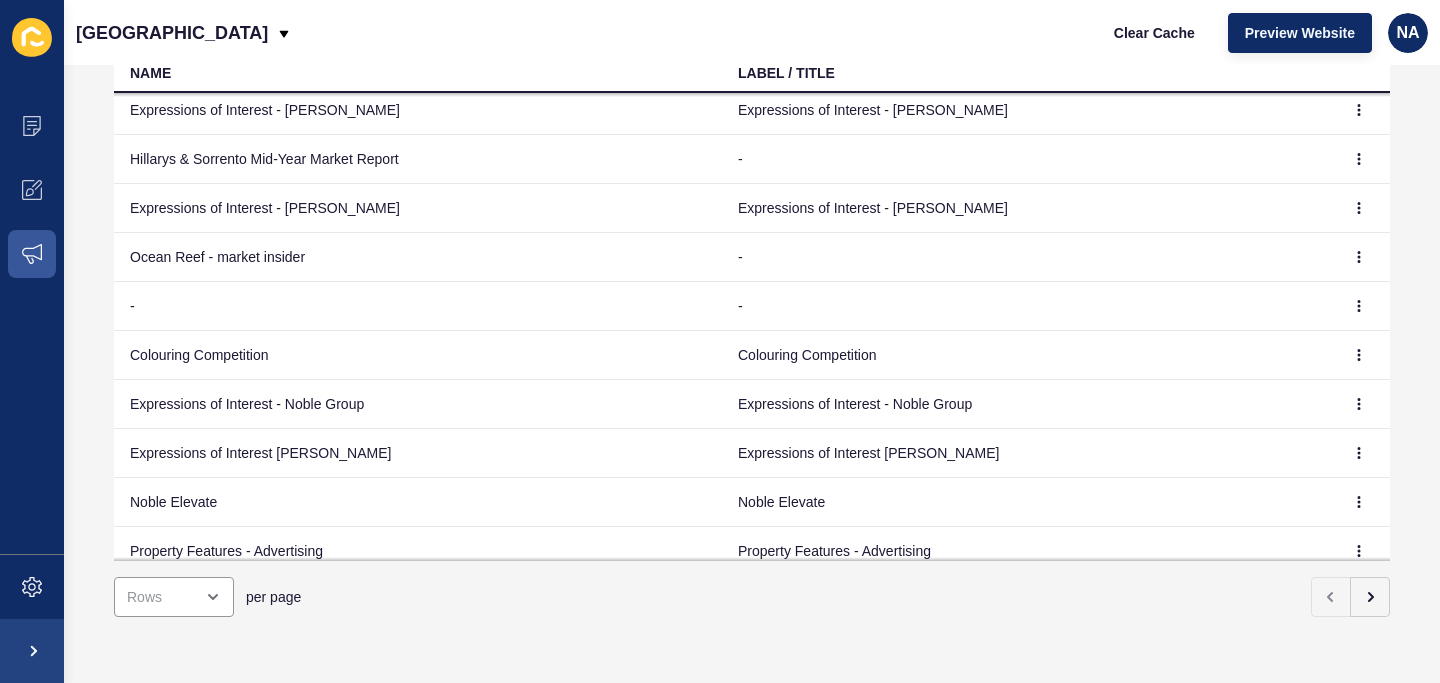 scroll, scrollTop: 0, scrollLeft: 0, axis: both 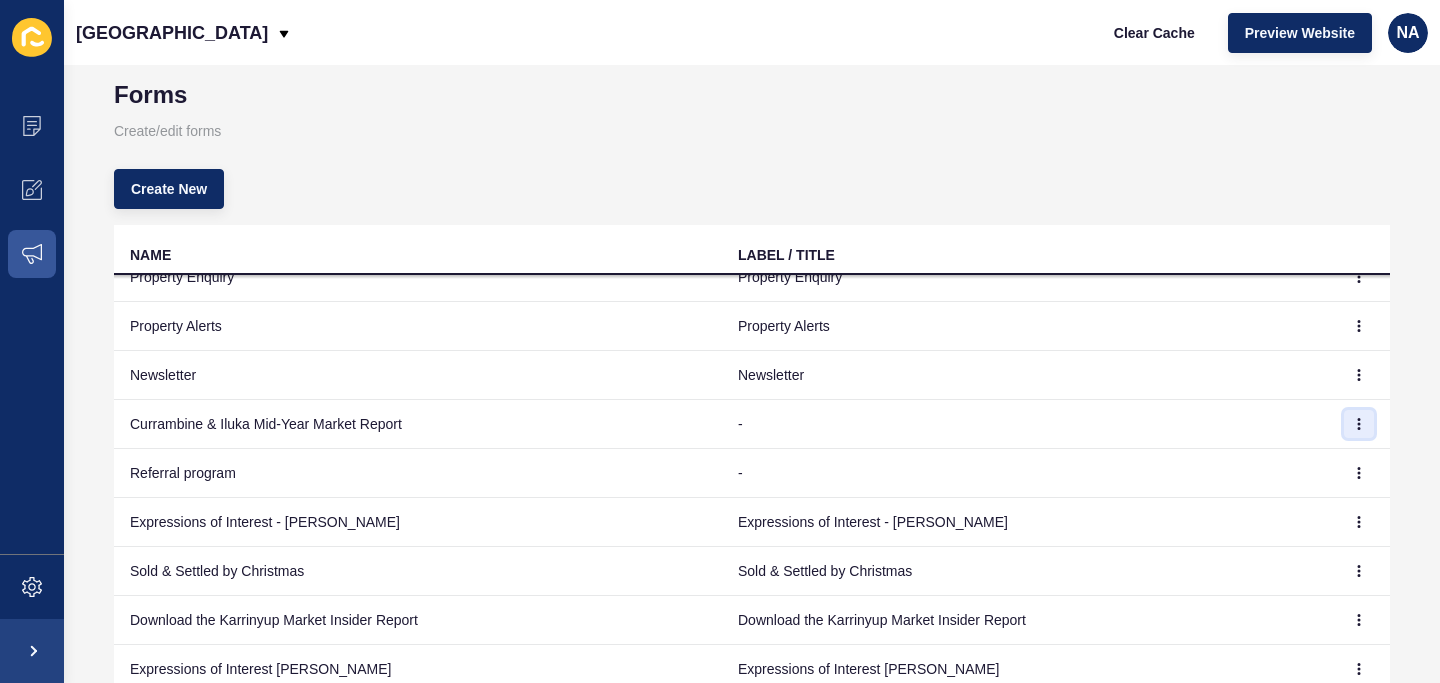 click 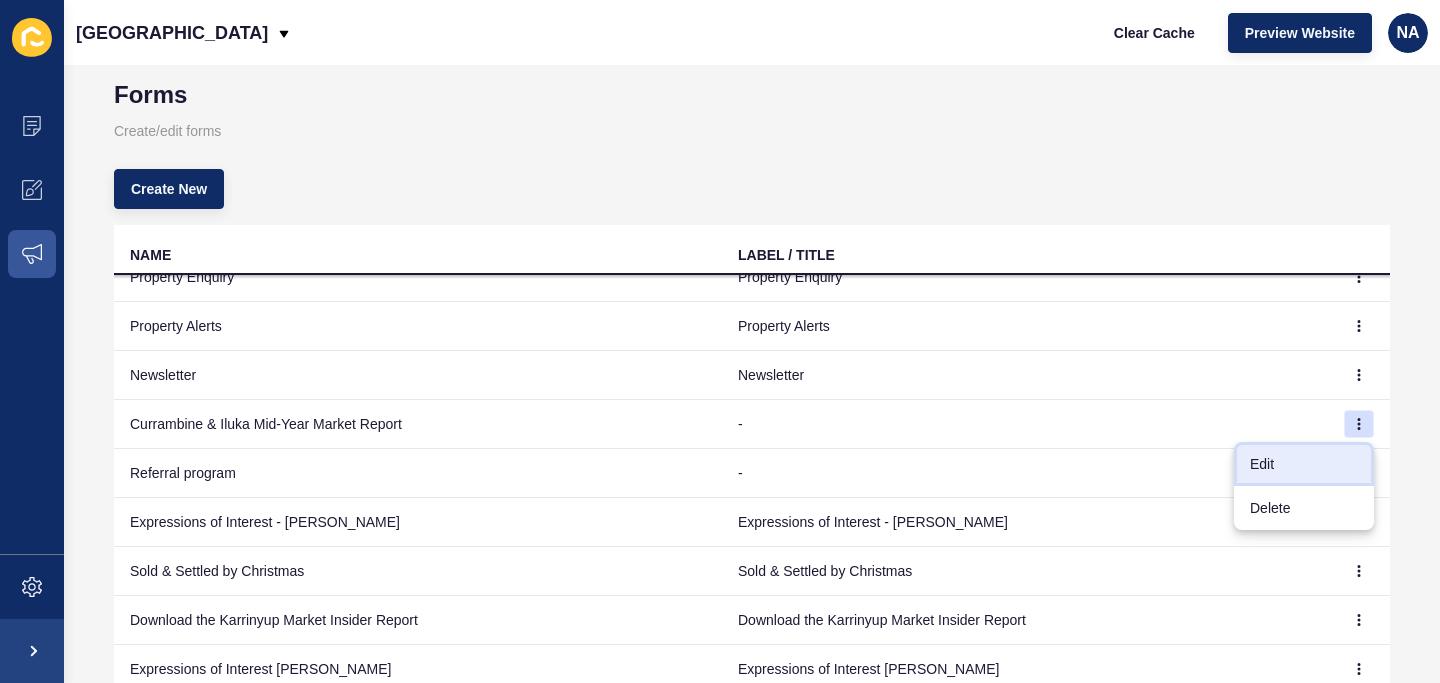 click on "Edit" at bounding box center [1304, 464] 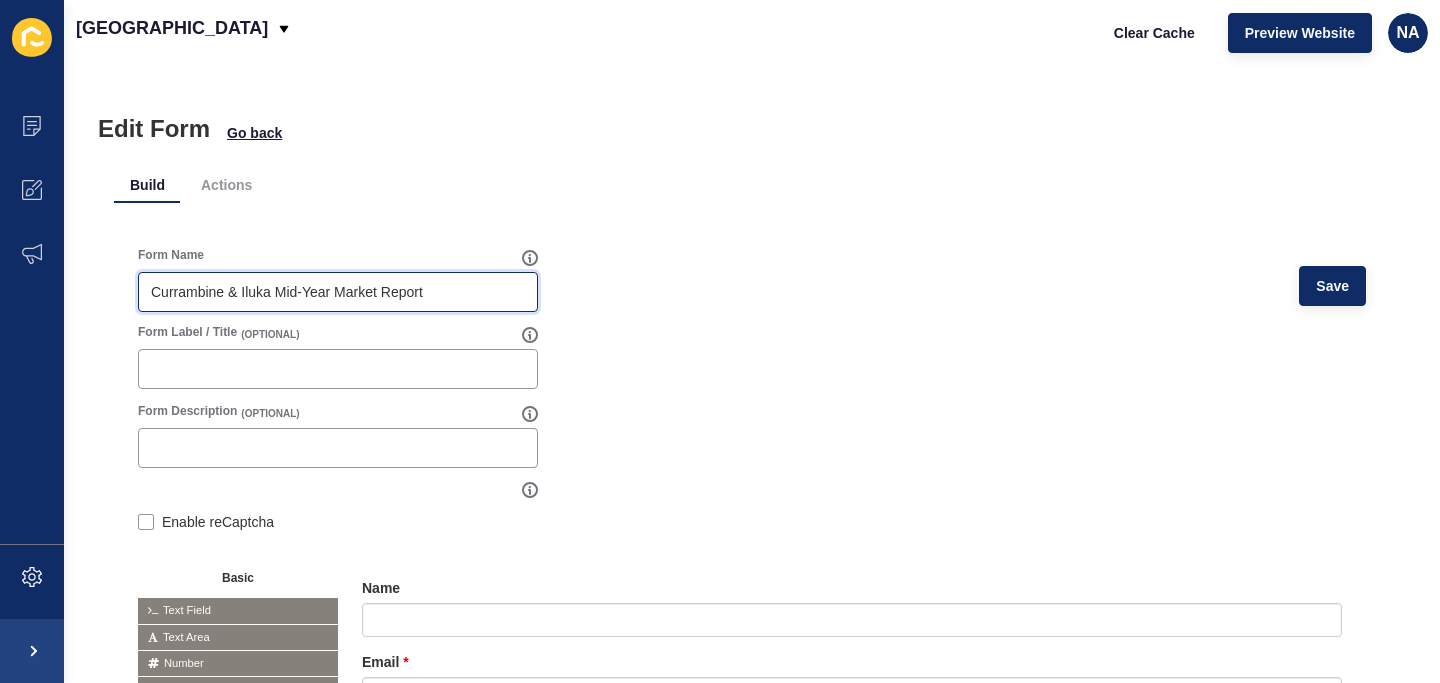 drag, startPoint x: 340, startPoint y: 292, endPoint x: 74, endPoint y: 292, distance: 266 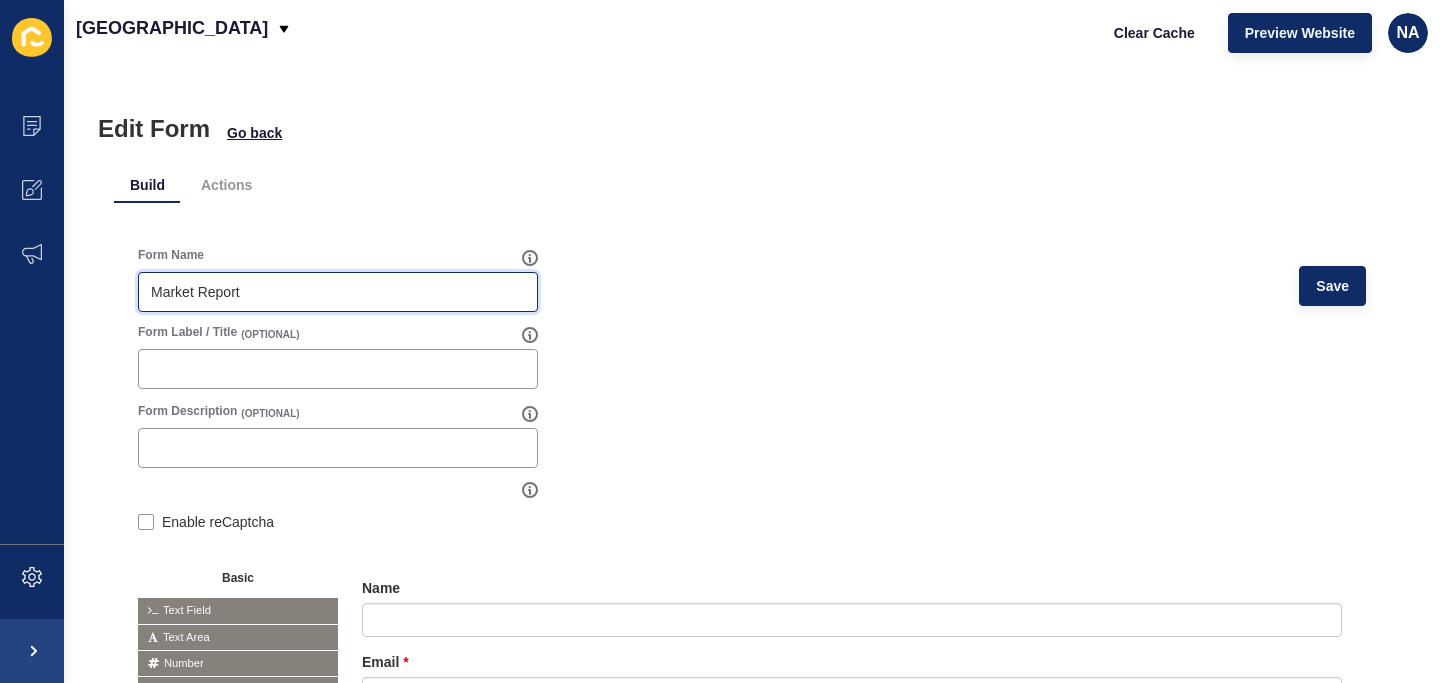 click on "Market Report" at bounding box center [338, 292] 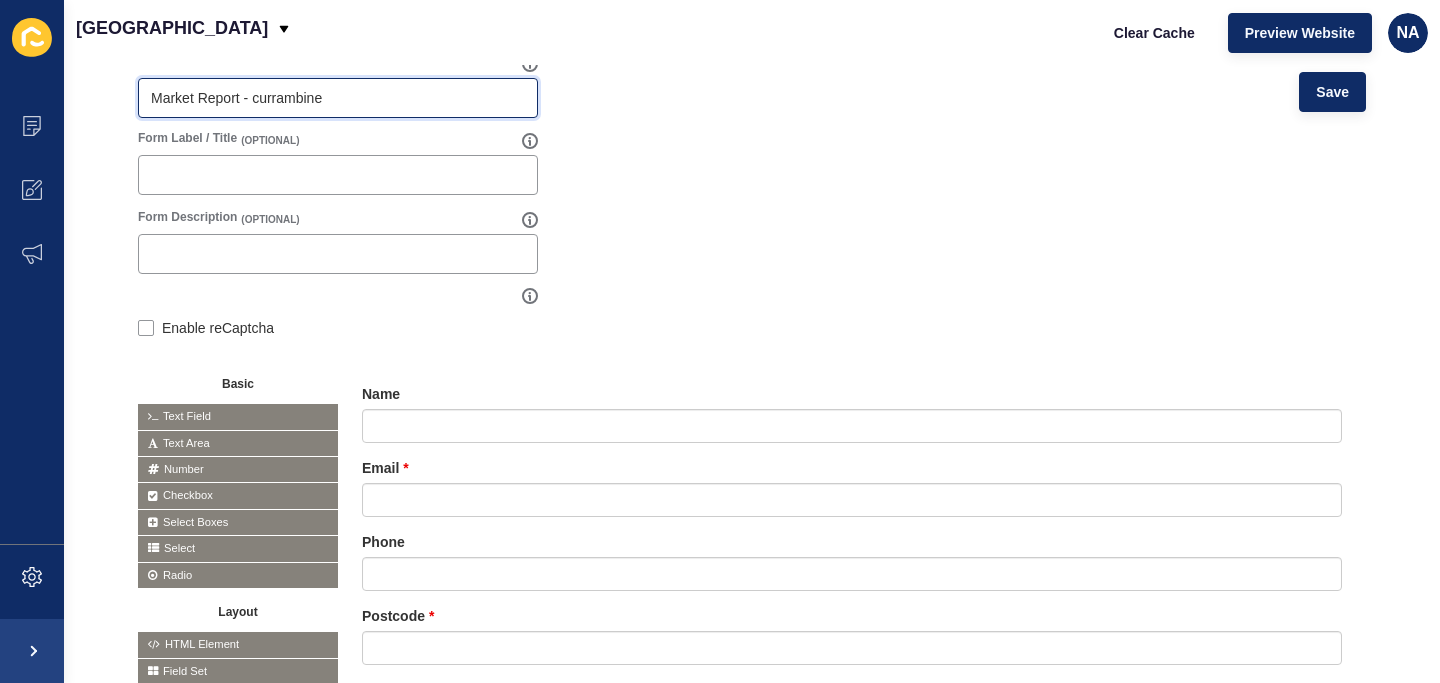 scroll, scrollTop: 299, scrollLeft: 0, axis: vertical 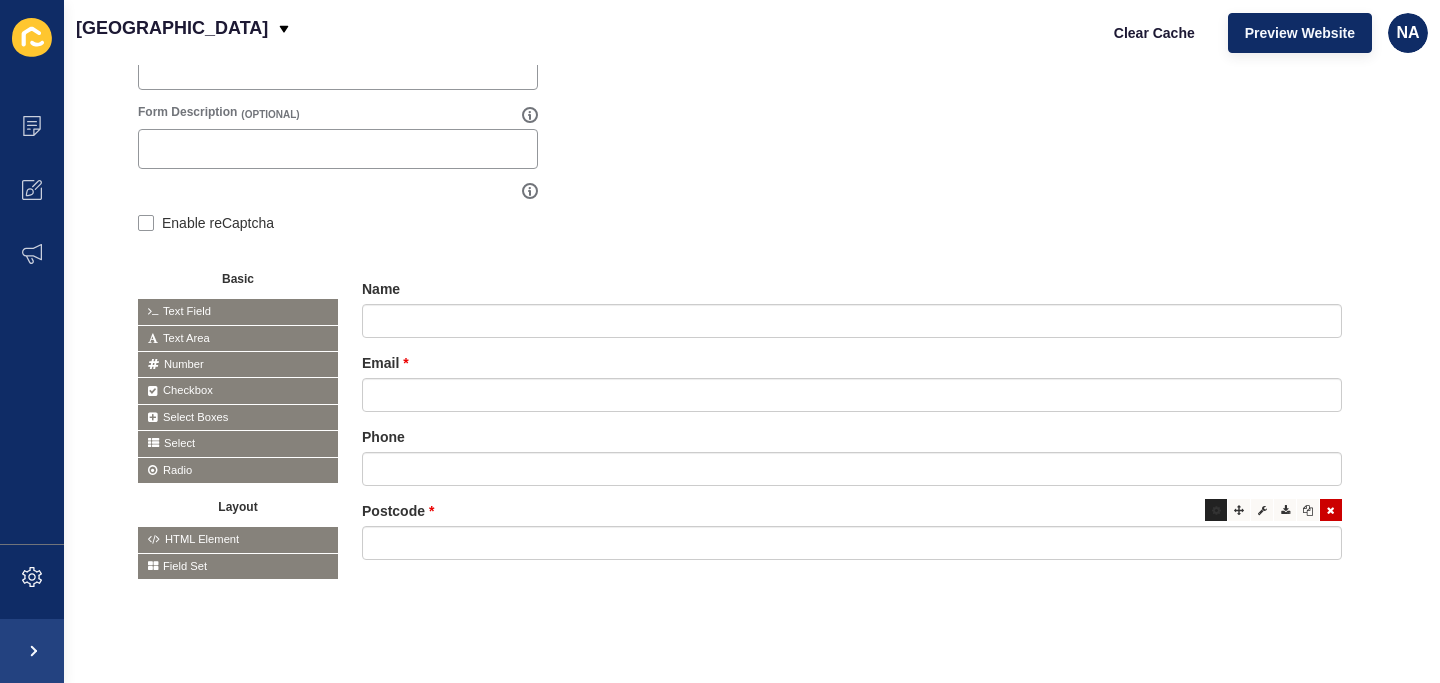 click at bounding box center [1216, 510] 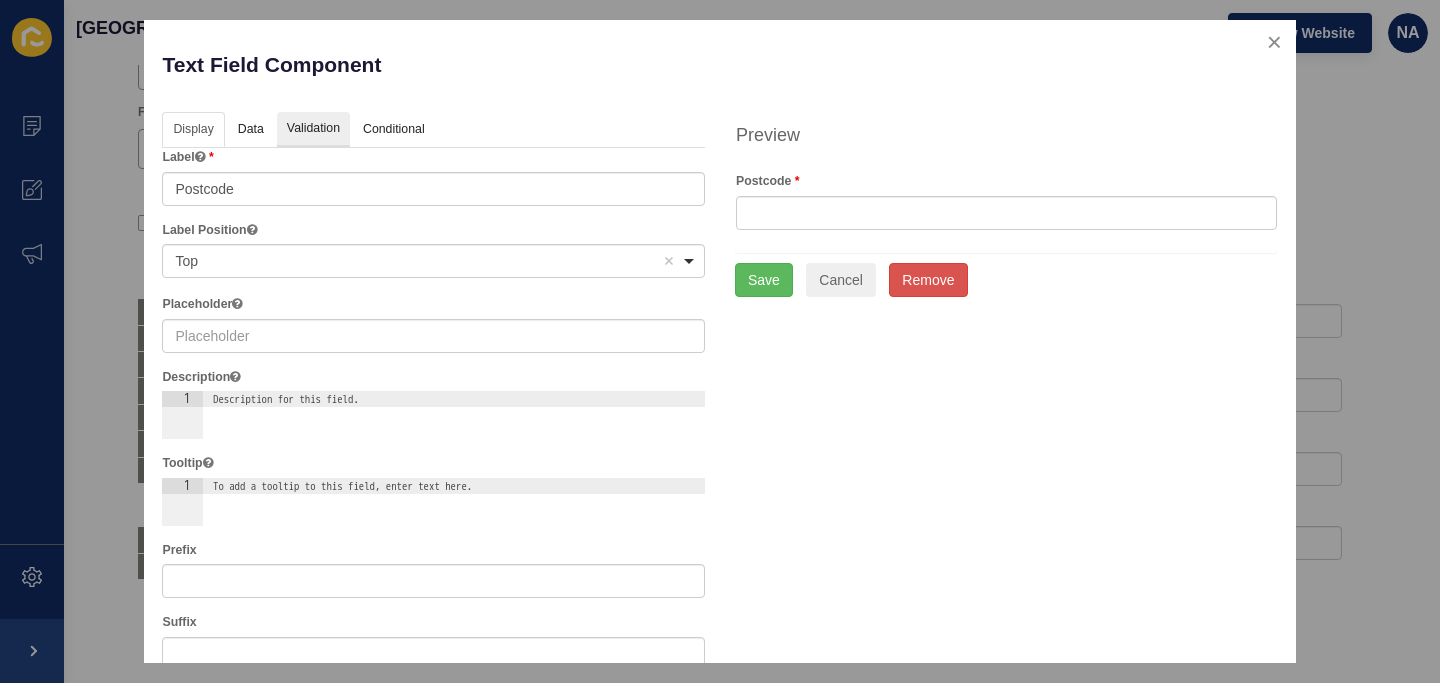 type on "Market Report - currambine" 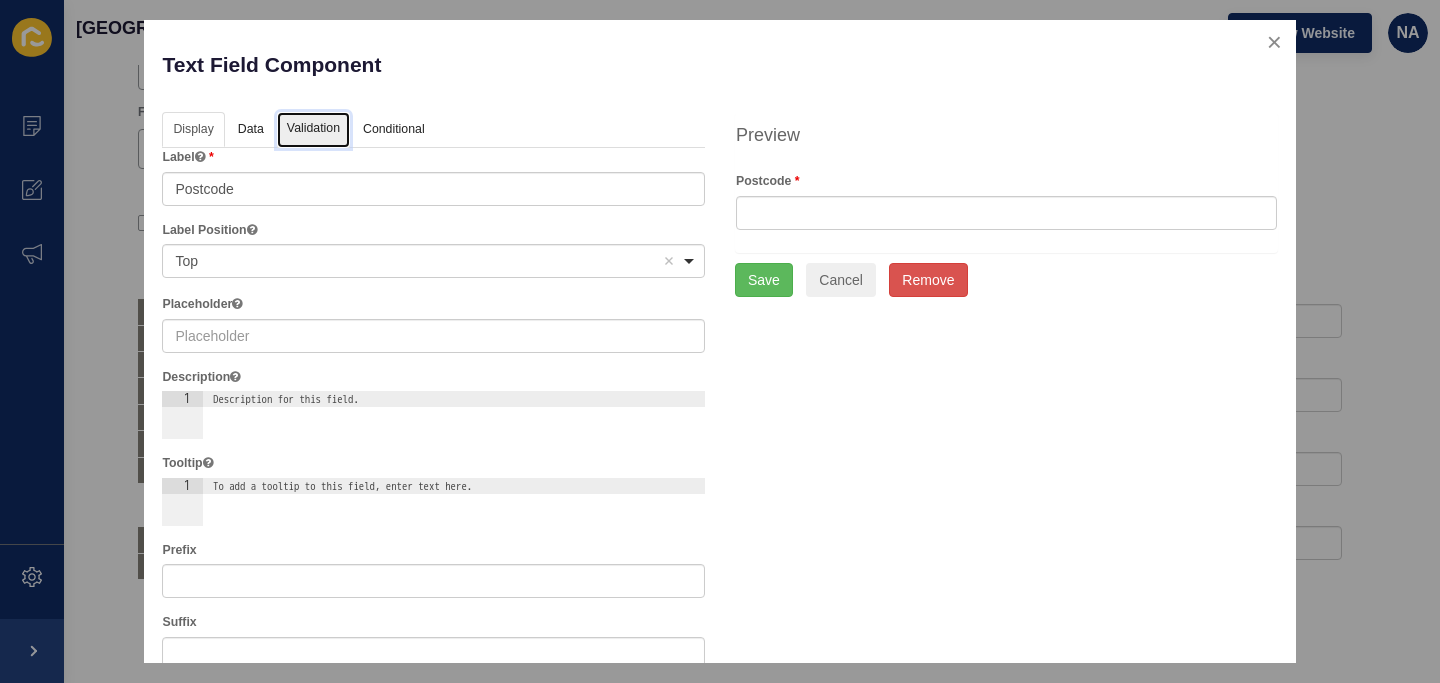 click on "Validation" at bounding box center [313, 130] 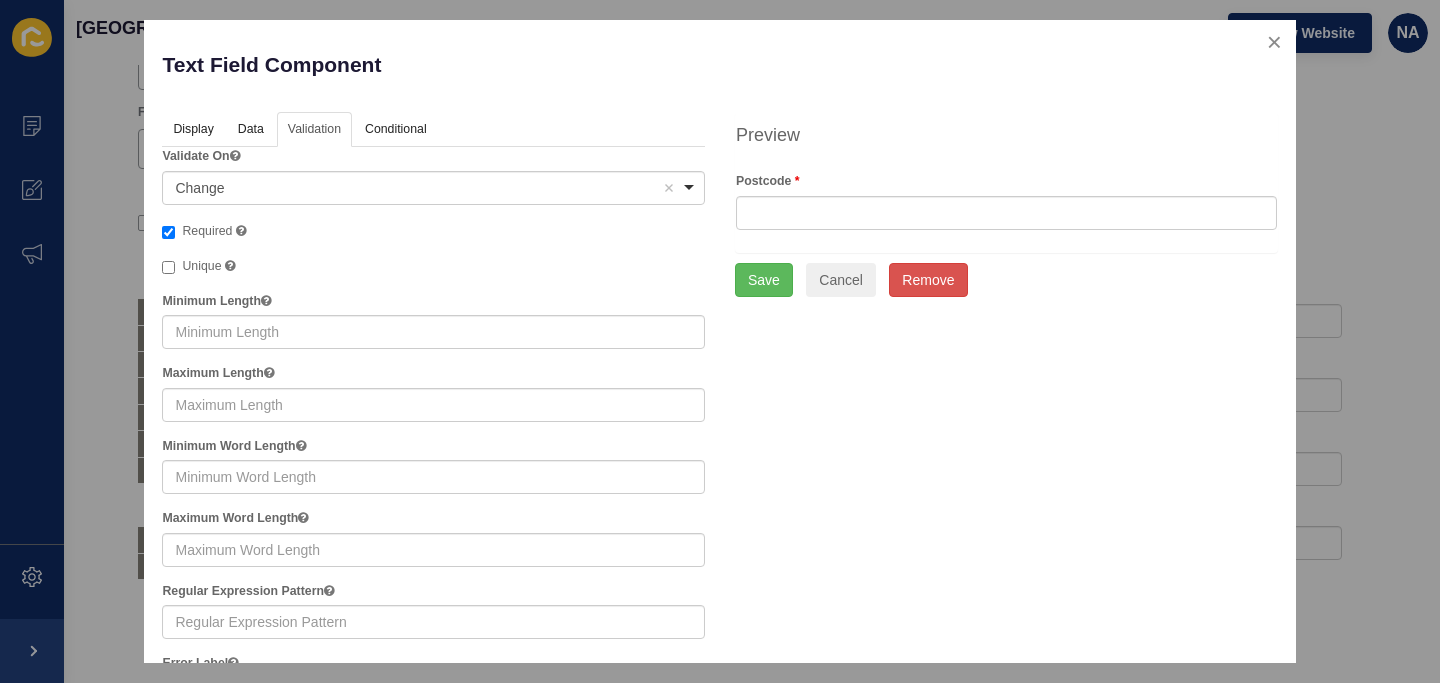 click on "Required" at bounding box center [207, 231] 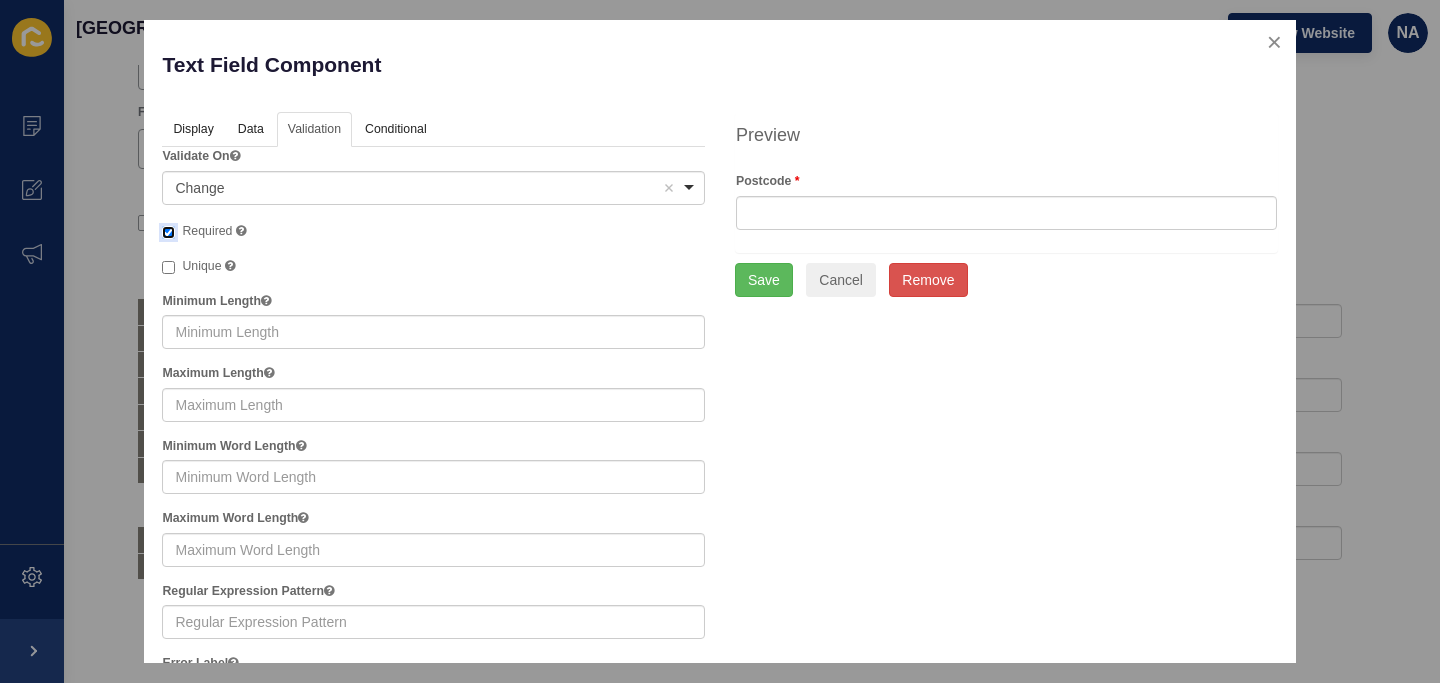 click on "Required" at bounding box center (168, 232) 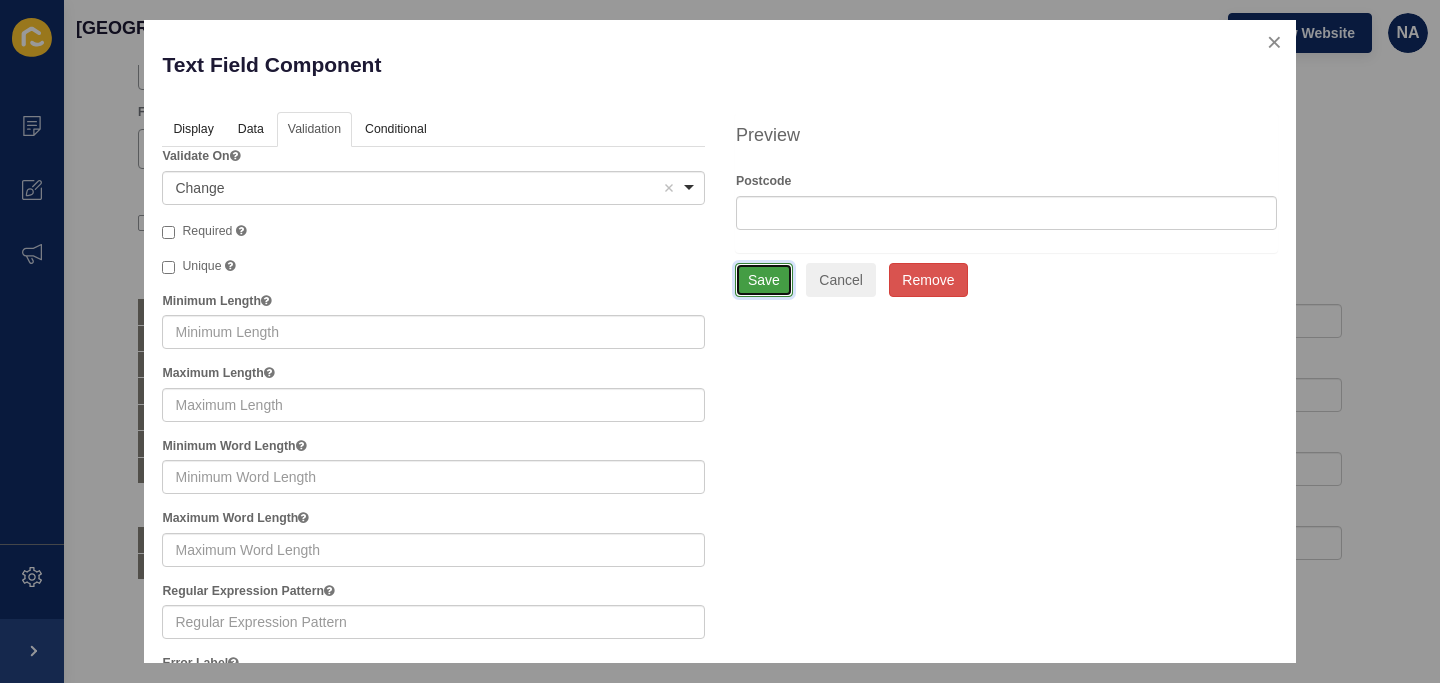 click on "Save" at bounding box center (764, 280) 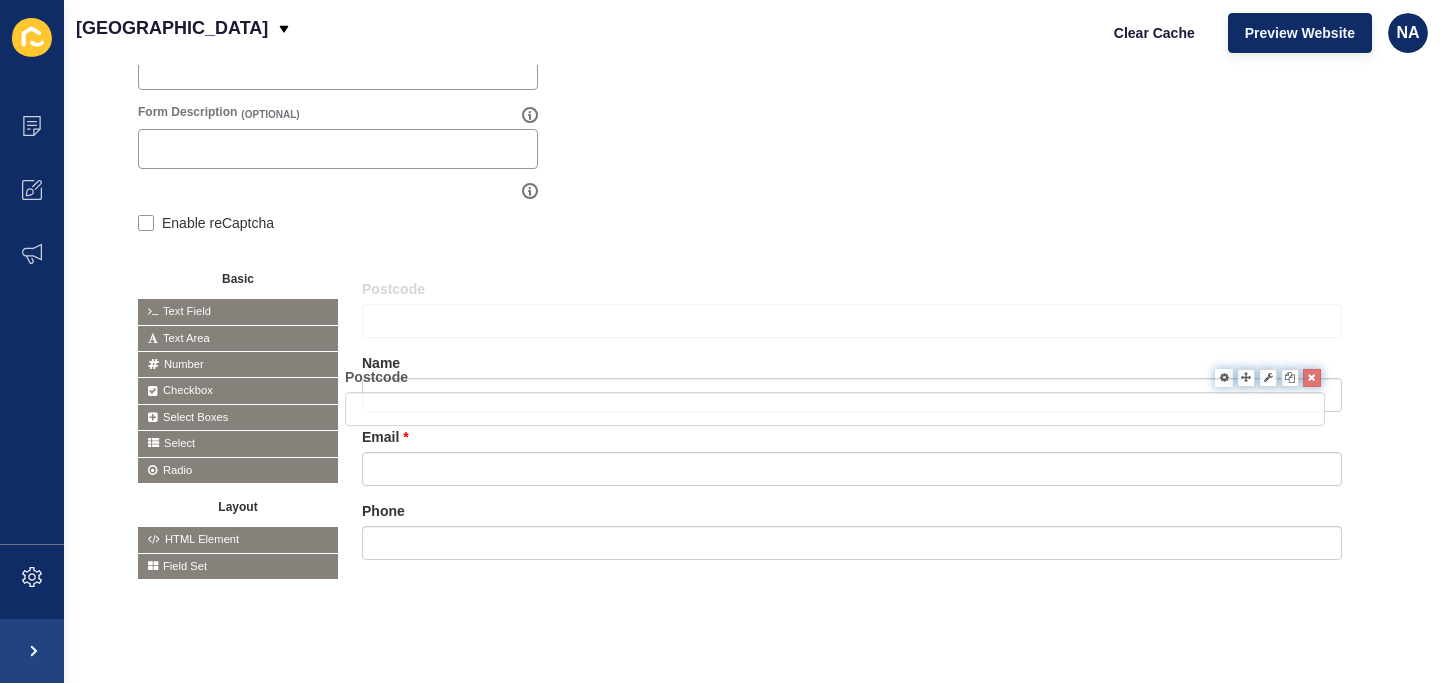 drag, startPoint x: 1219, startPoint y: 510, endPoint x: 1201, endPoint y: 374, distance: 137.186 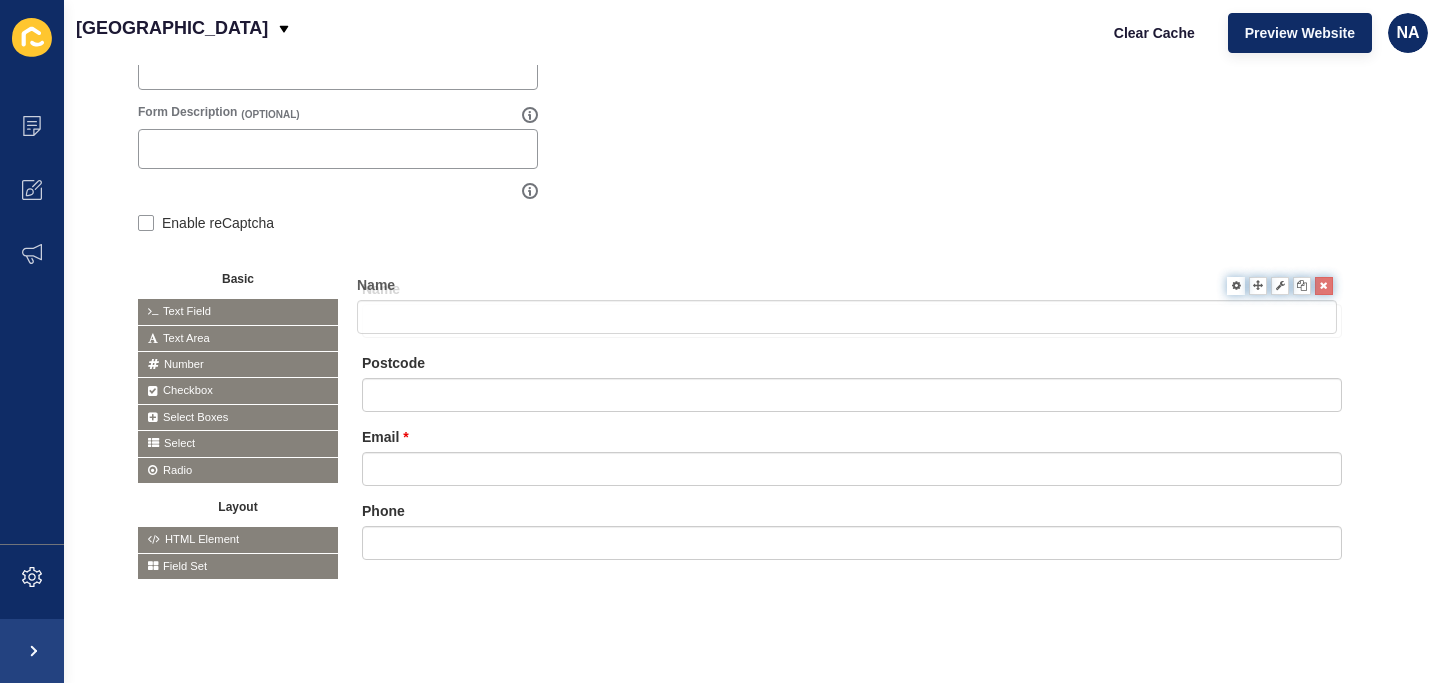 drag, startPoint x: 1210, startPoint y: 371, endPoint x: 1205, endPoint y: 291, distance: 80.1561 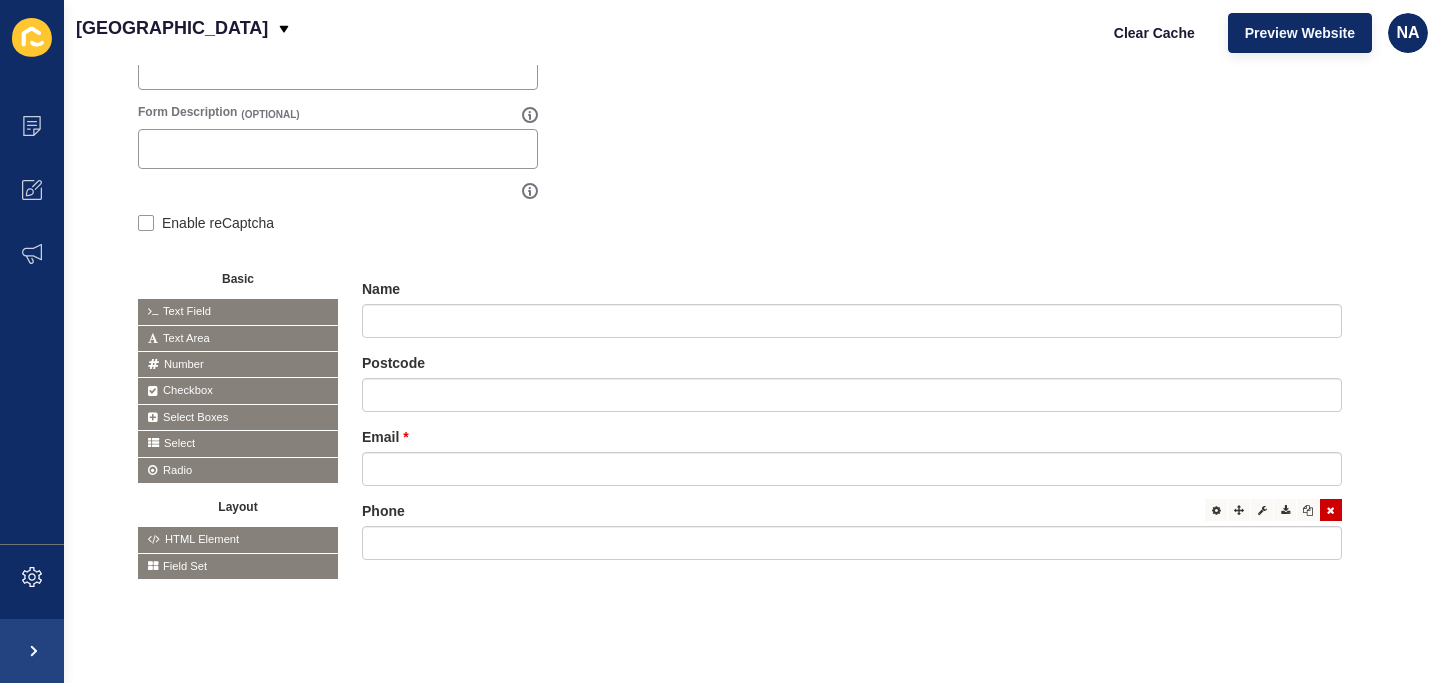 click at bounding box center (1331, 510) 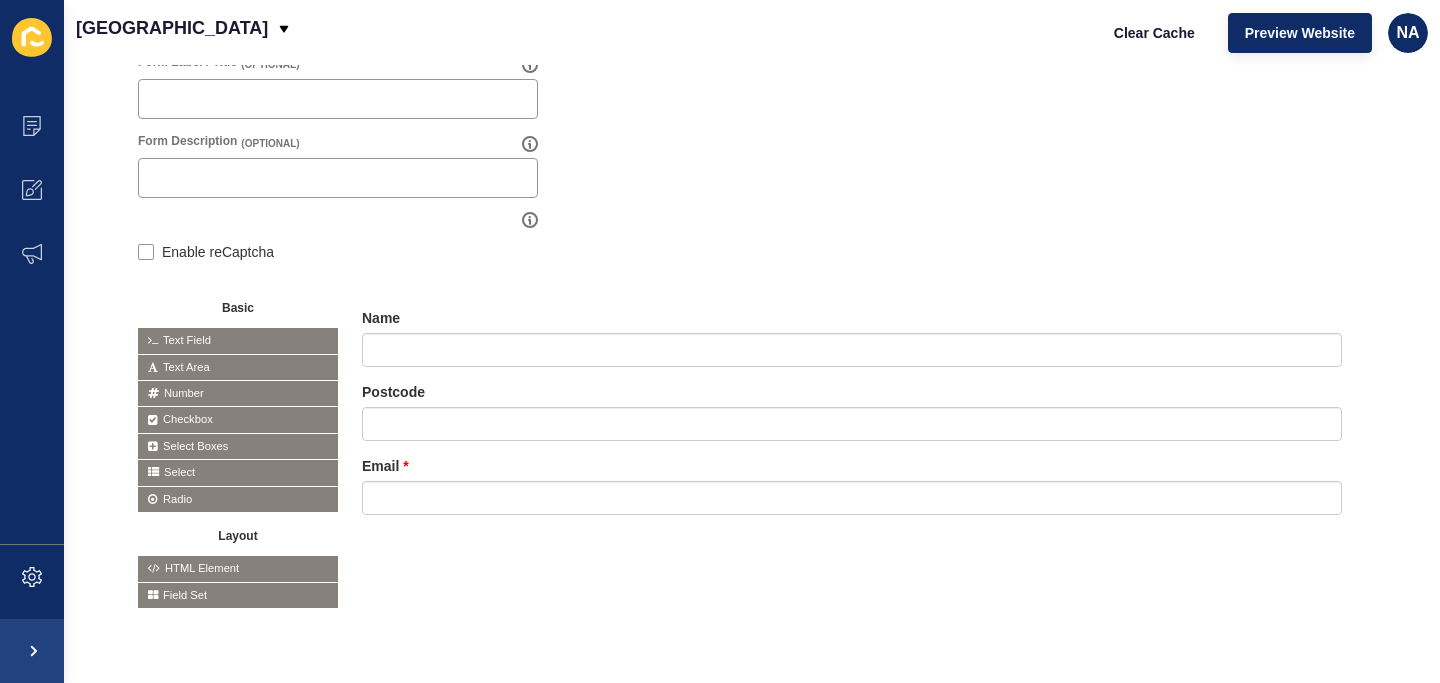 scroll, scrollTop: 269, scrollLeft: 0, axis: vertical 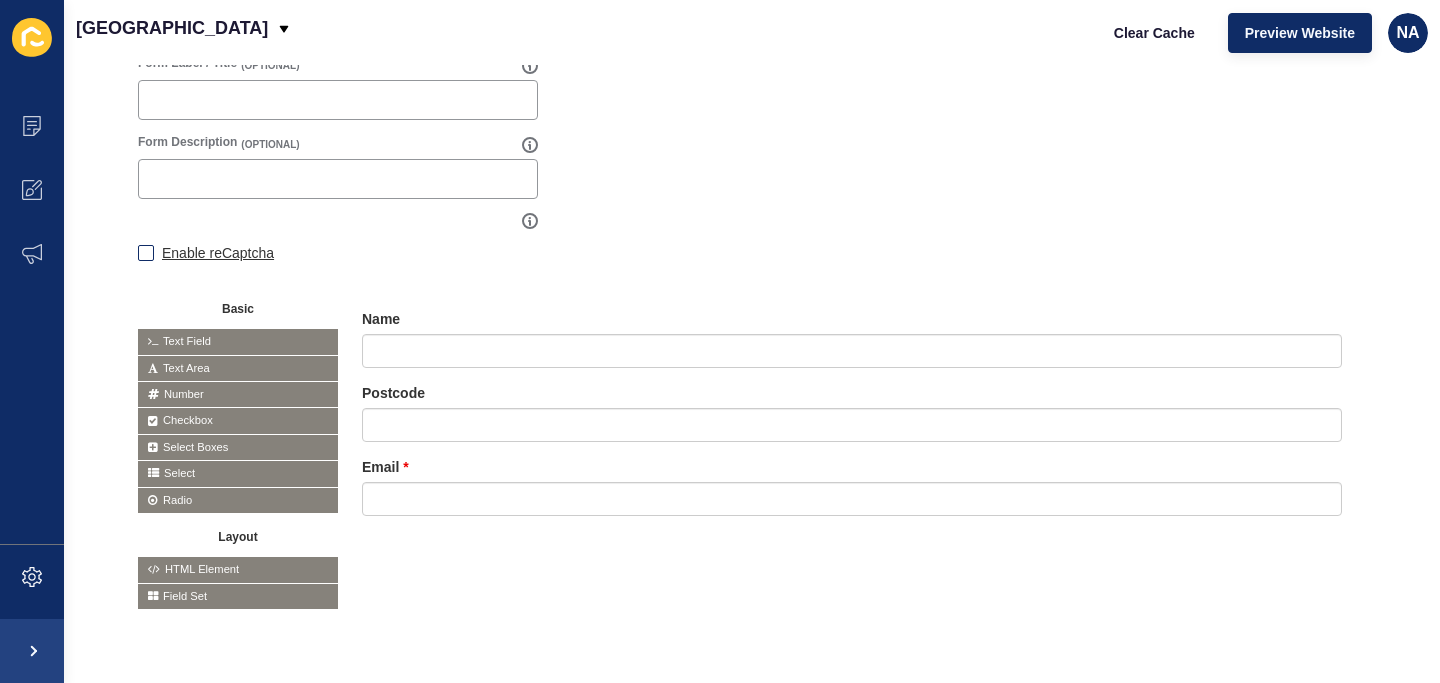 click on "Enable reCaptcha" at bounding box center (218, 253) 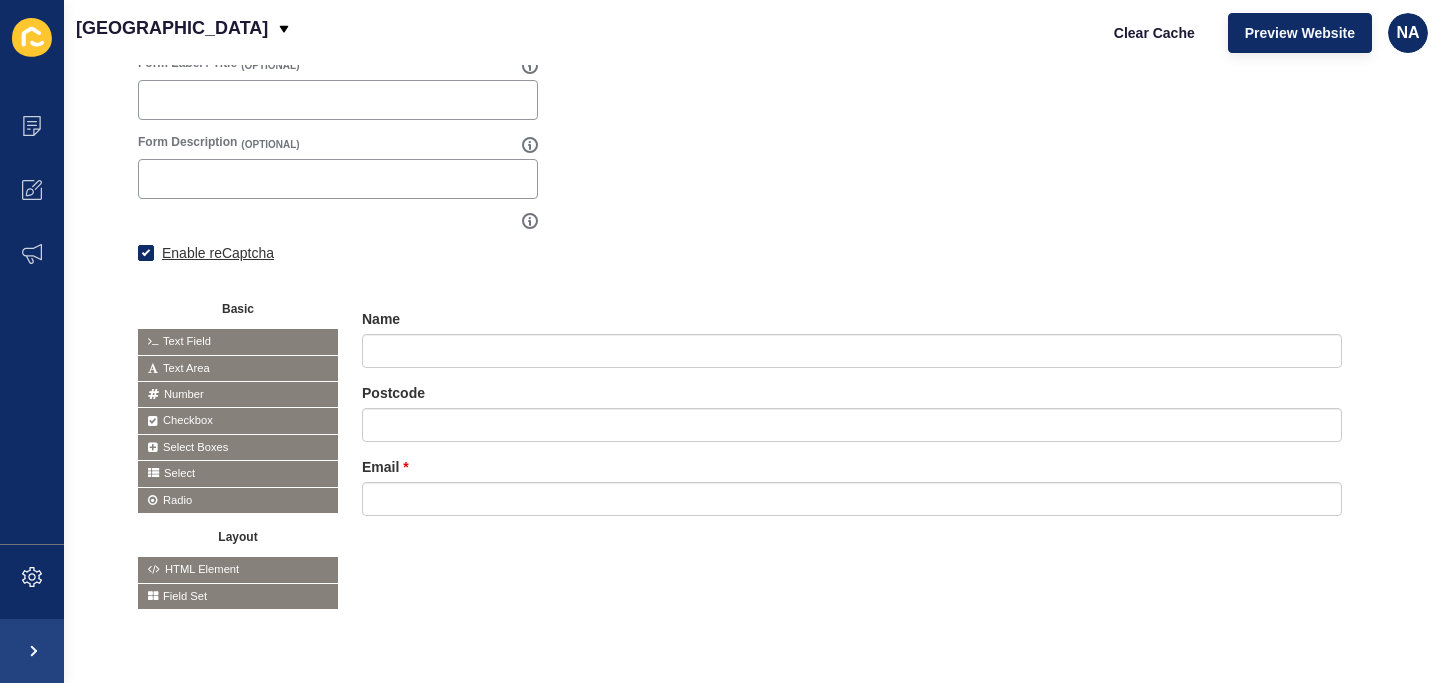 checkbox on "true" 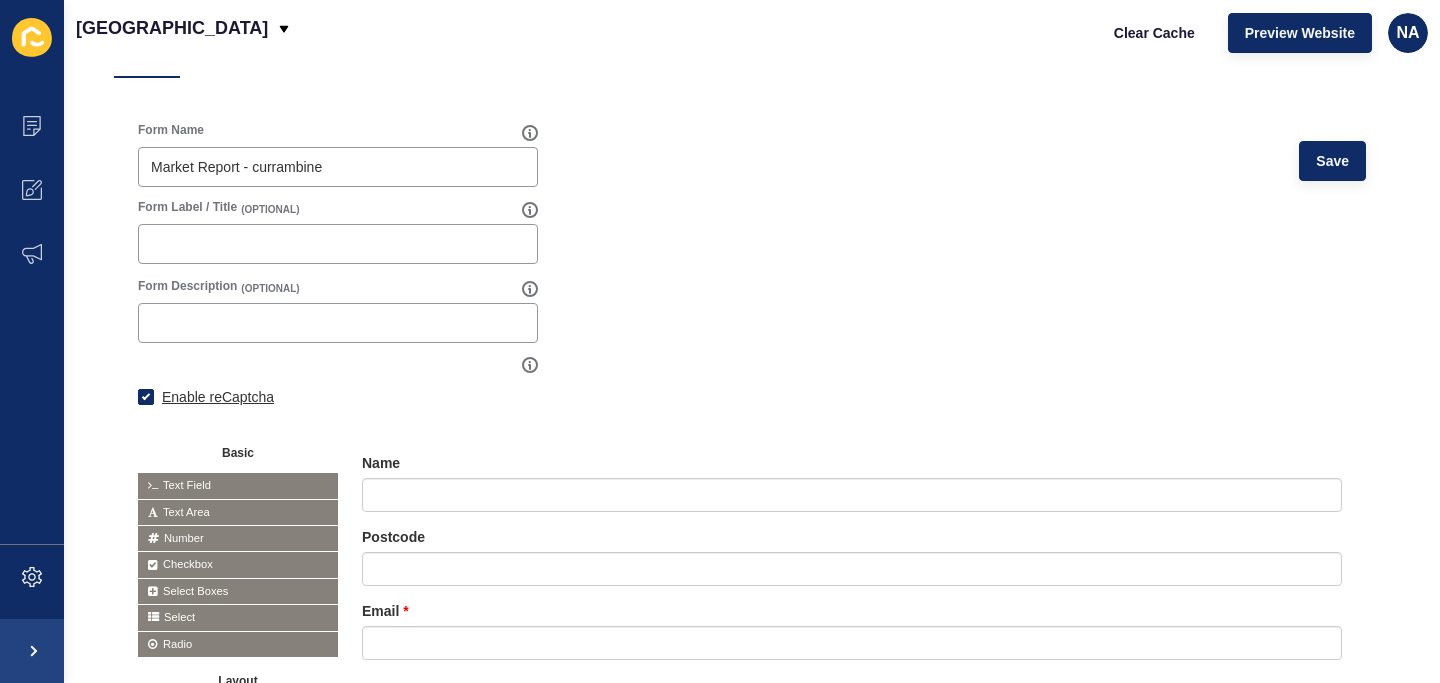 scroll, scrollTop: 0, scrollLeft: 0, axis: both 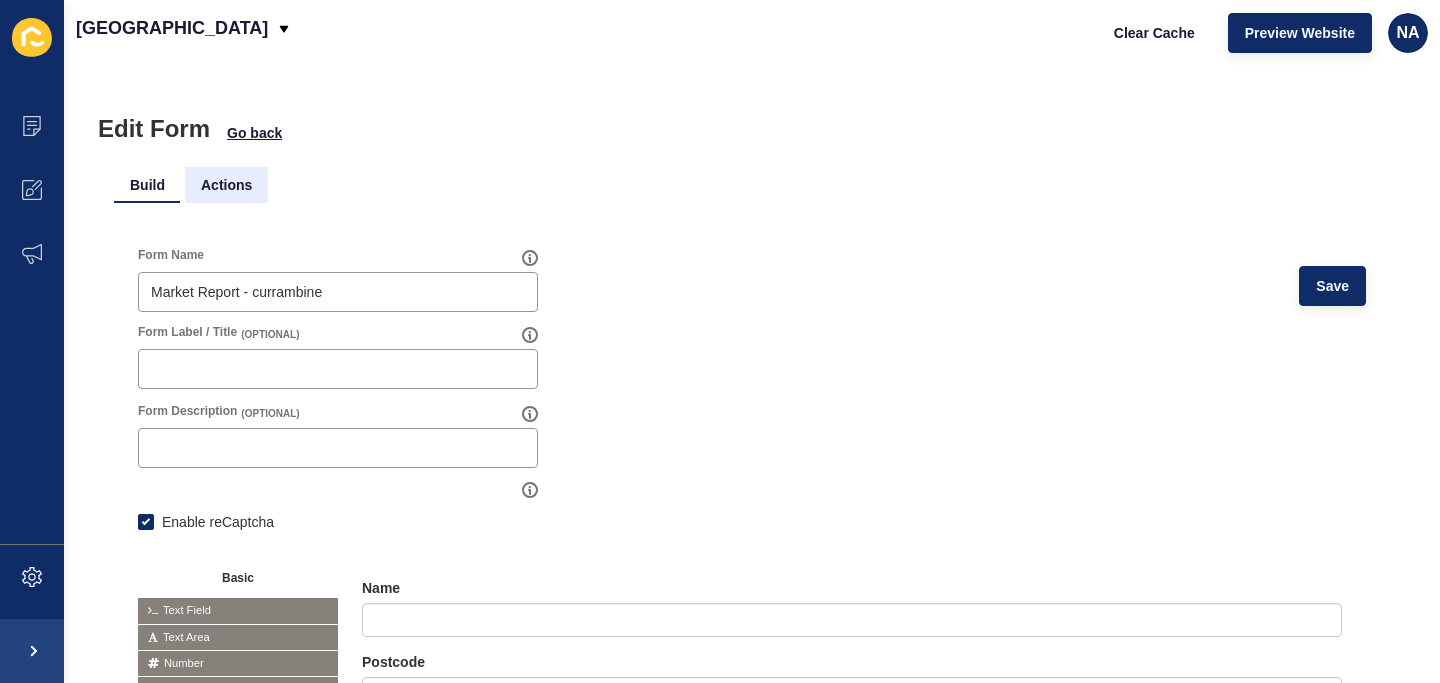click on "Actions" at bounding box center (226, 185) 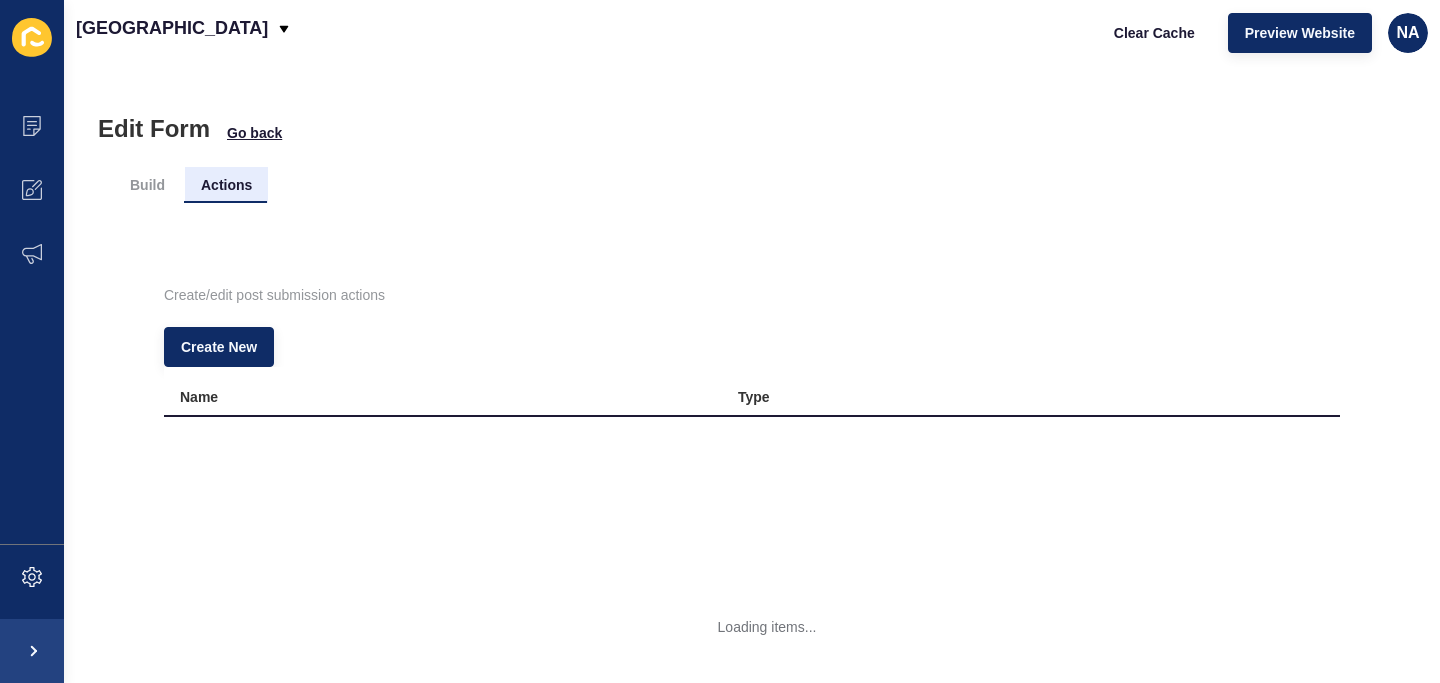 scroll, scrollTop: 0, scrollLeft: 0, axis: both 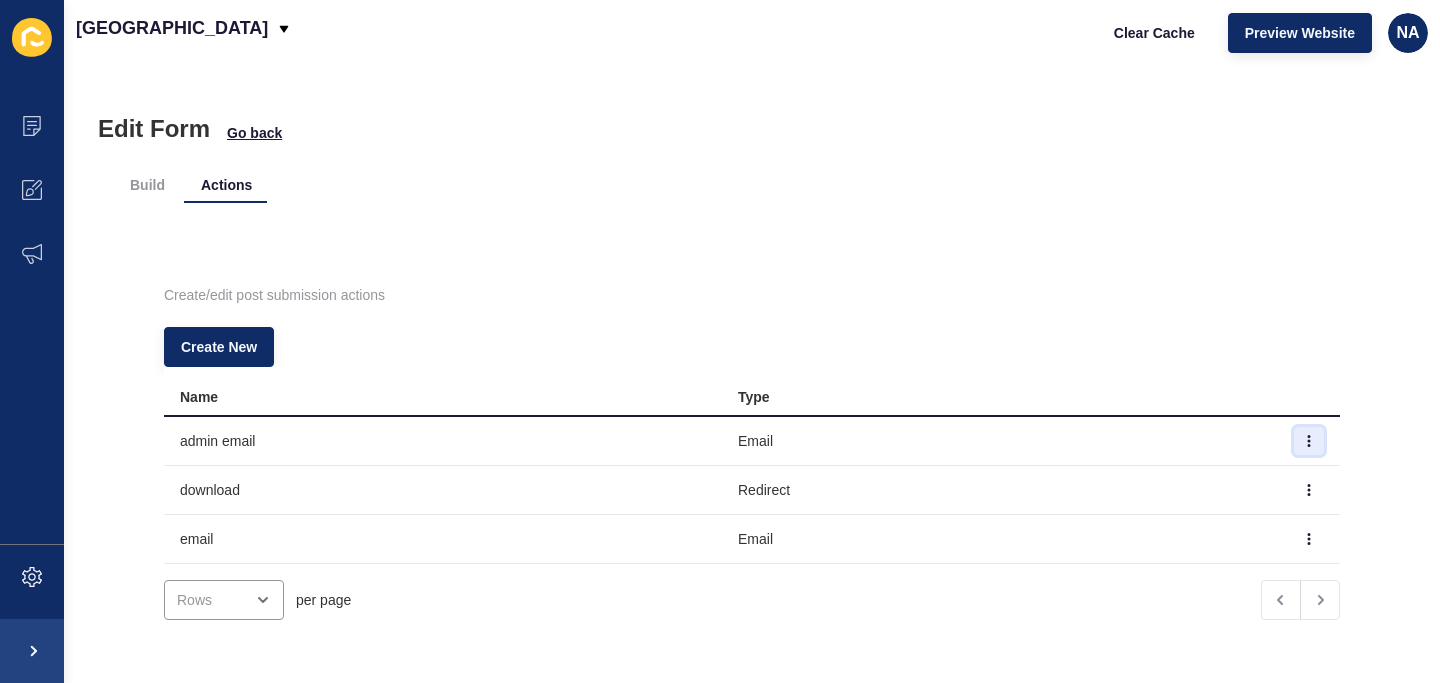 click at bounding box center (1309, 441) 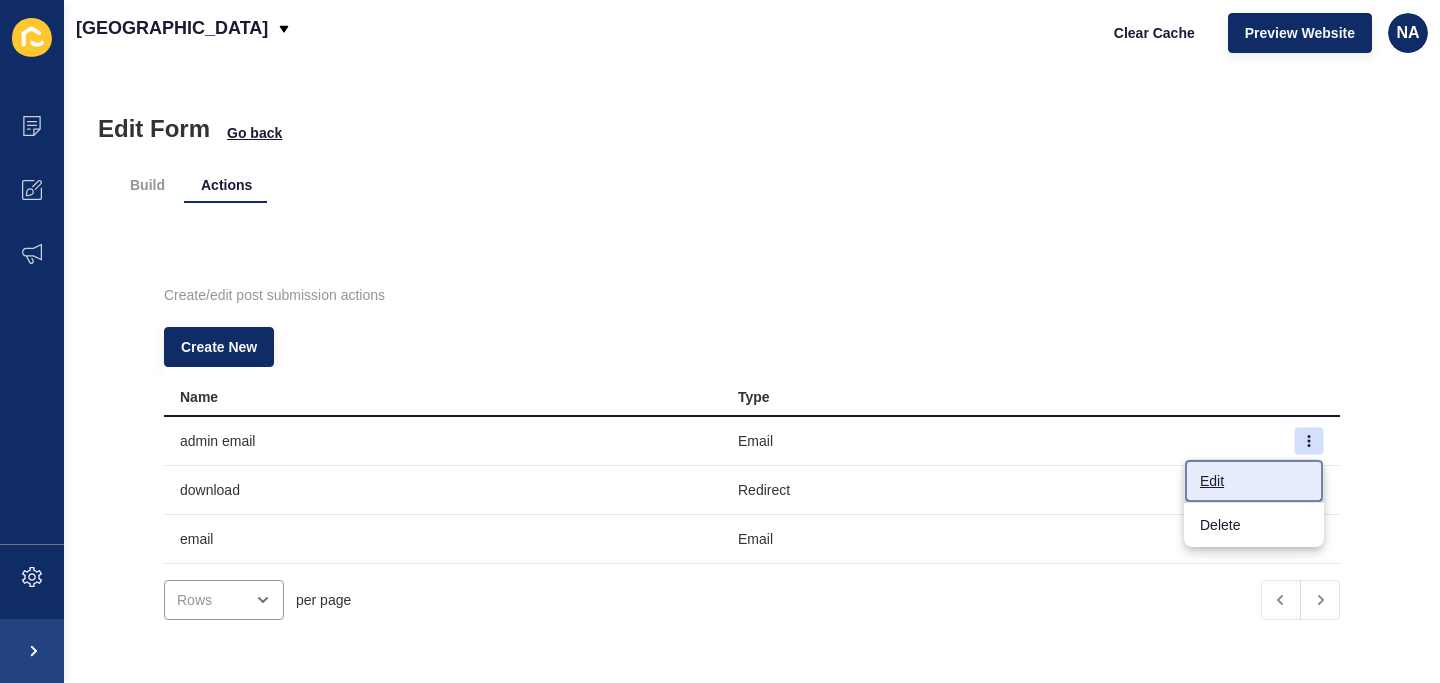 click on "Edit" at bounding box center (1254, 481) 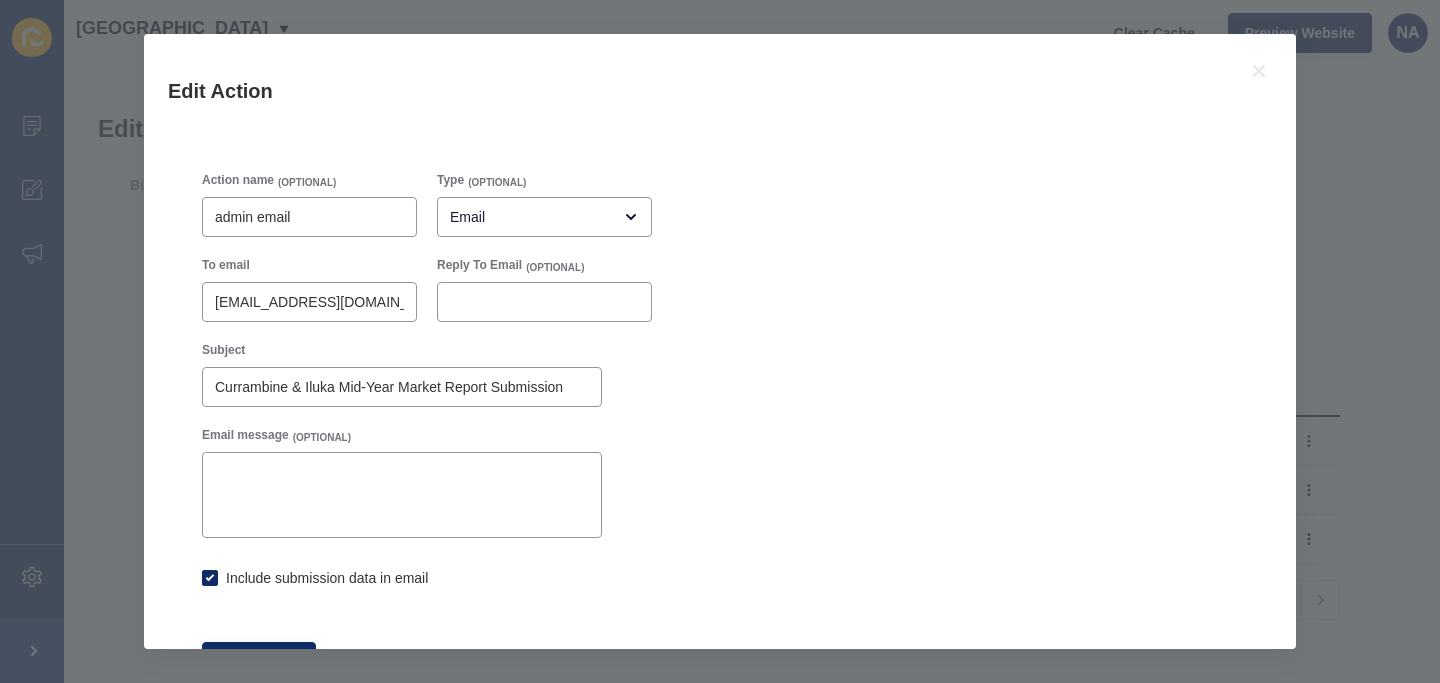 checkbox on "true" 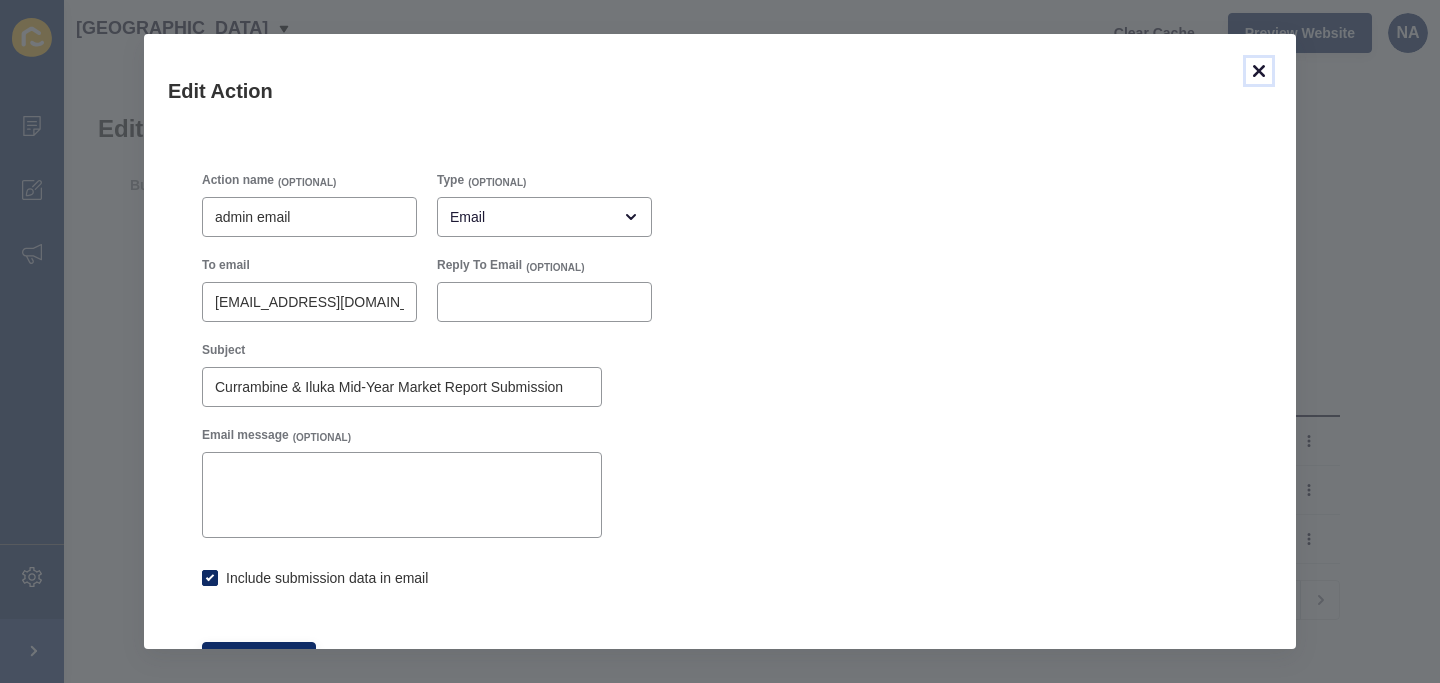 click 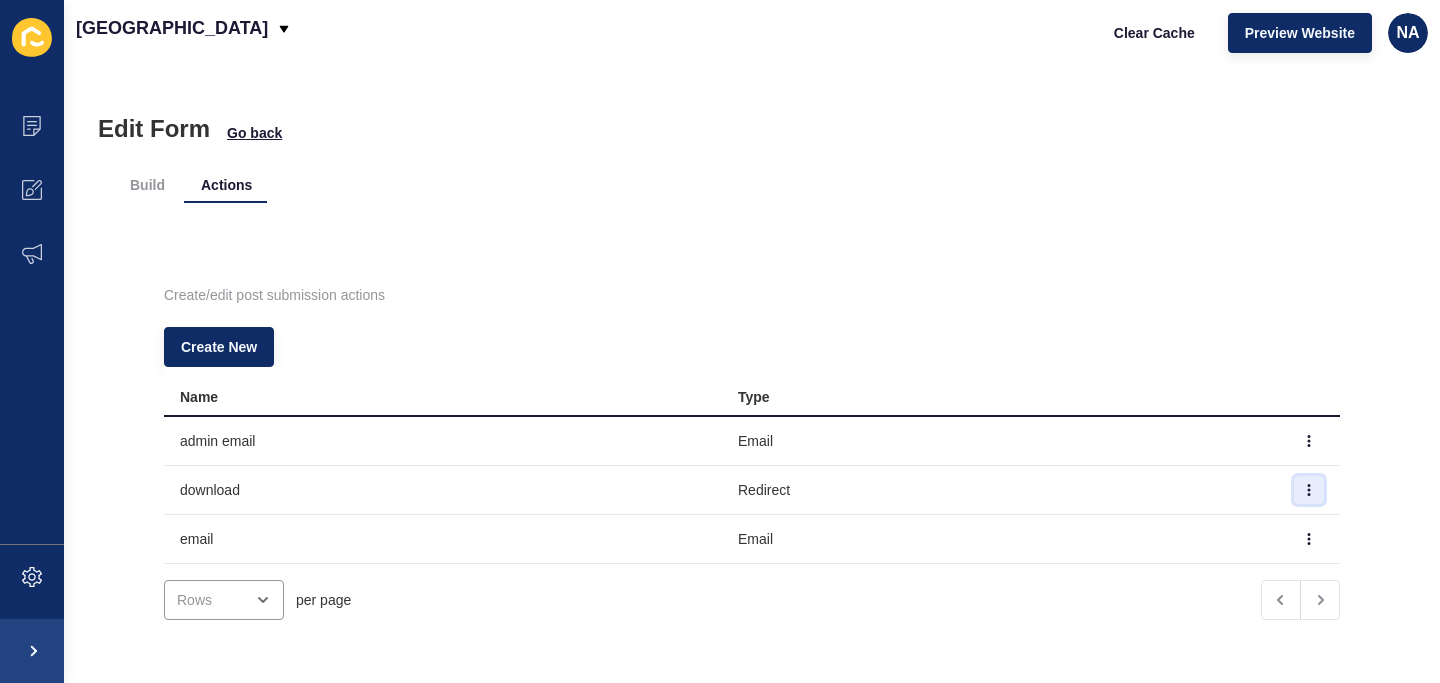 click at bounding box center [1309, 490] 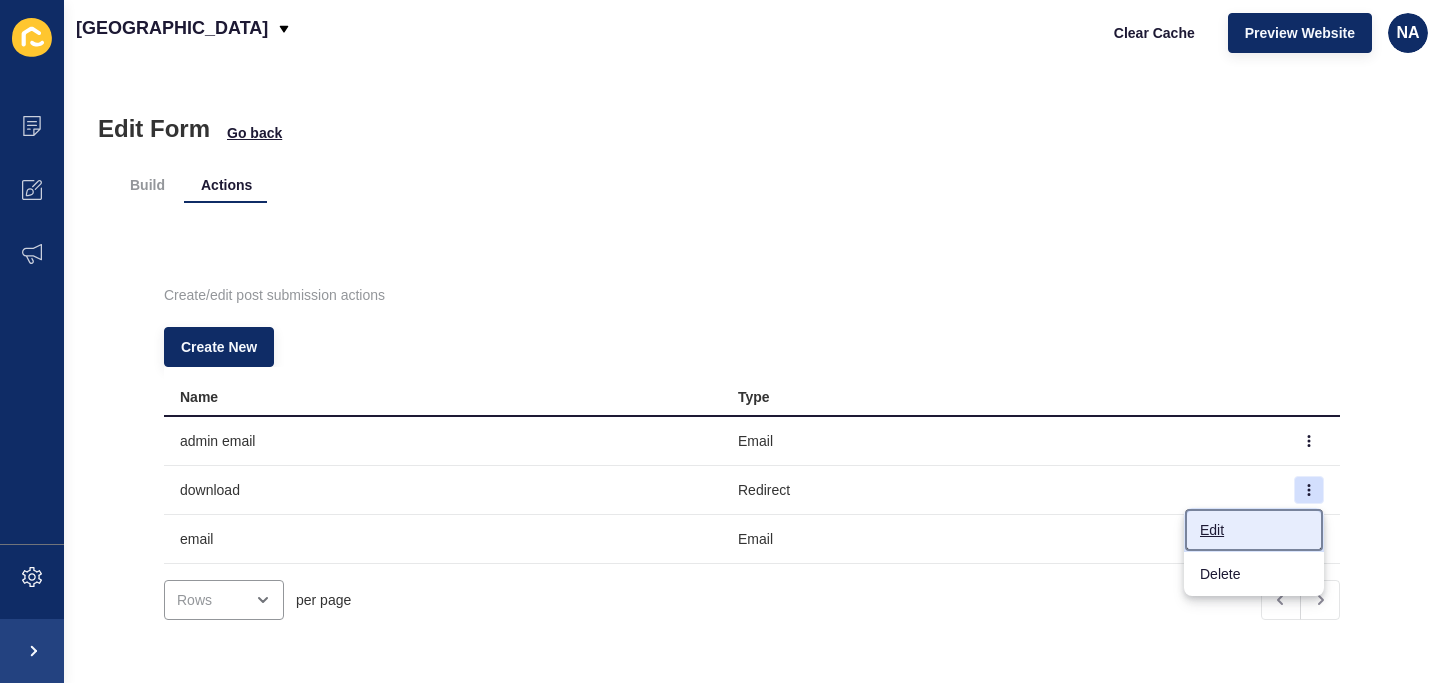 click on "Edit" at bounding box center (1254, 530) 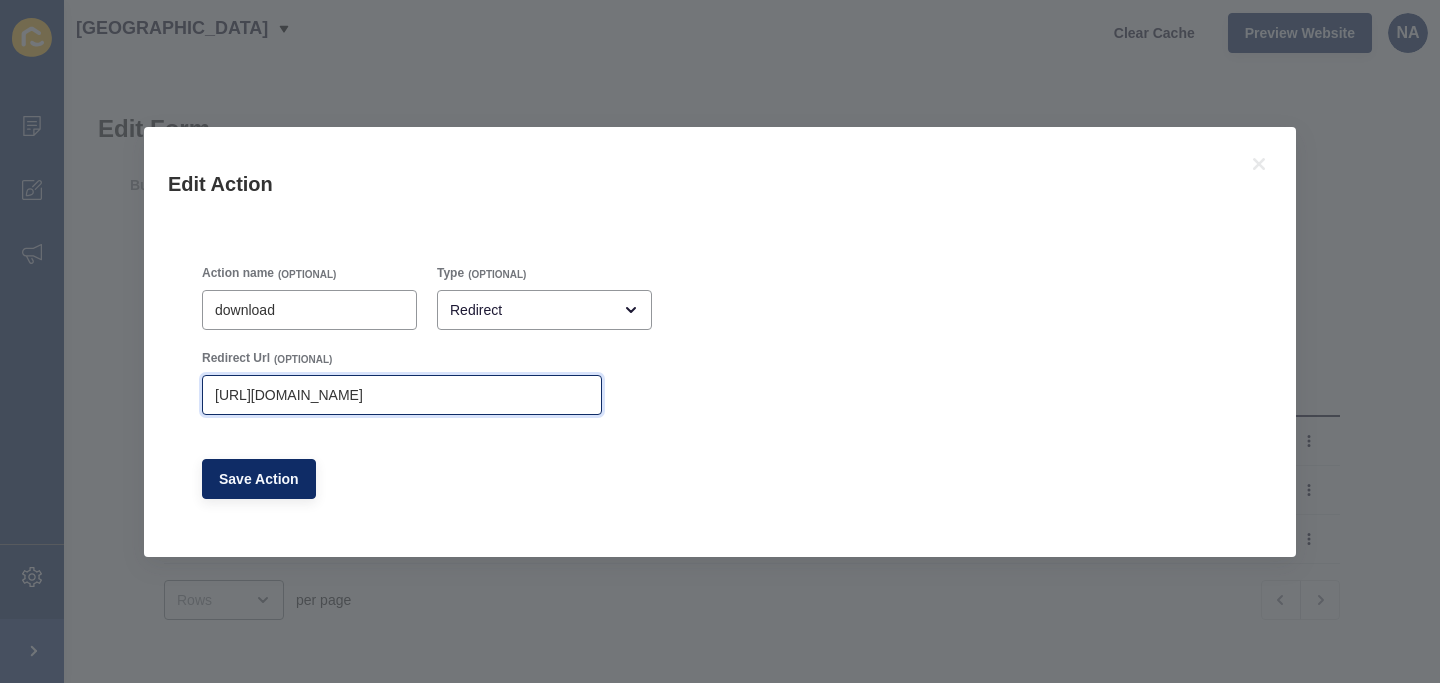 click on "https://app-spoke-sites-au.s3.amazonaws.com/uploads/sites/257/2024/09/6028-MARKET-INSIGHTS-_-MID-YEAR-2024.pdf" at bounding box center (402, 395) 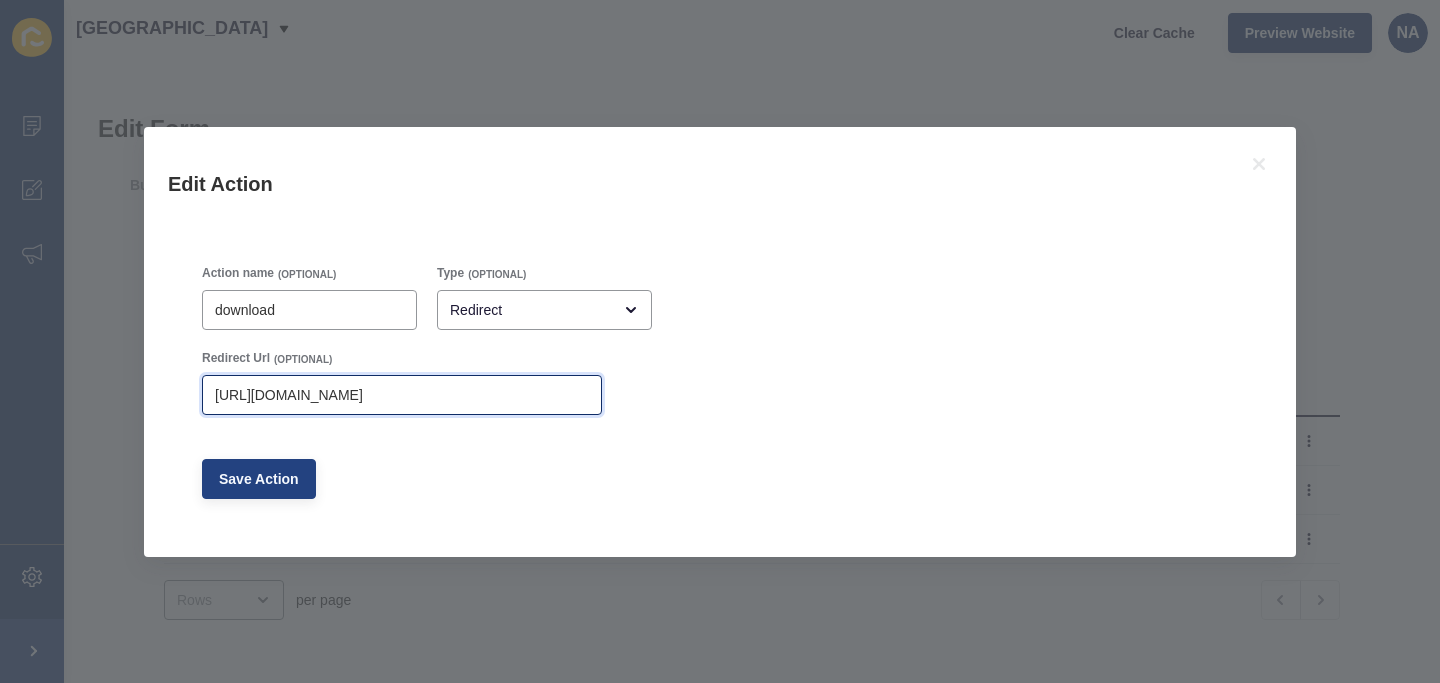 type on "https://app-spoke-sites-au.s3.amazonaws.com/uploads/sites/257/2025/07/6pp-Iluka-Currambine_Market-Report_compressed.pdf" 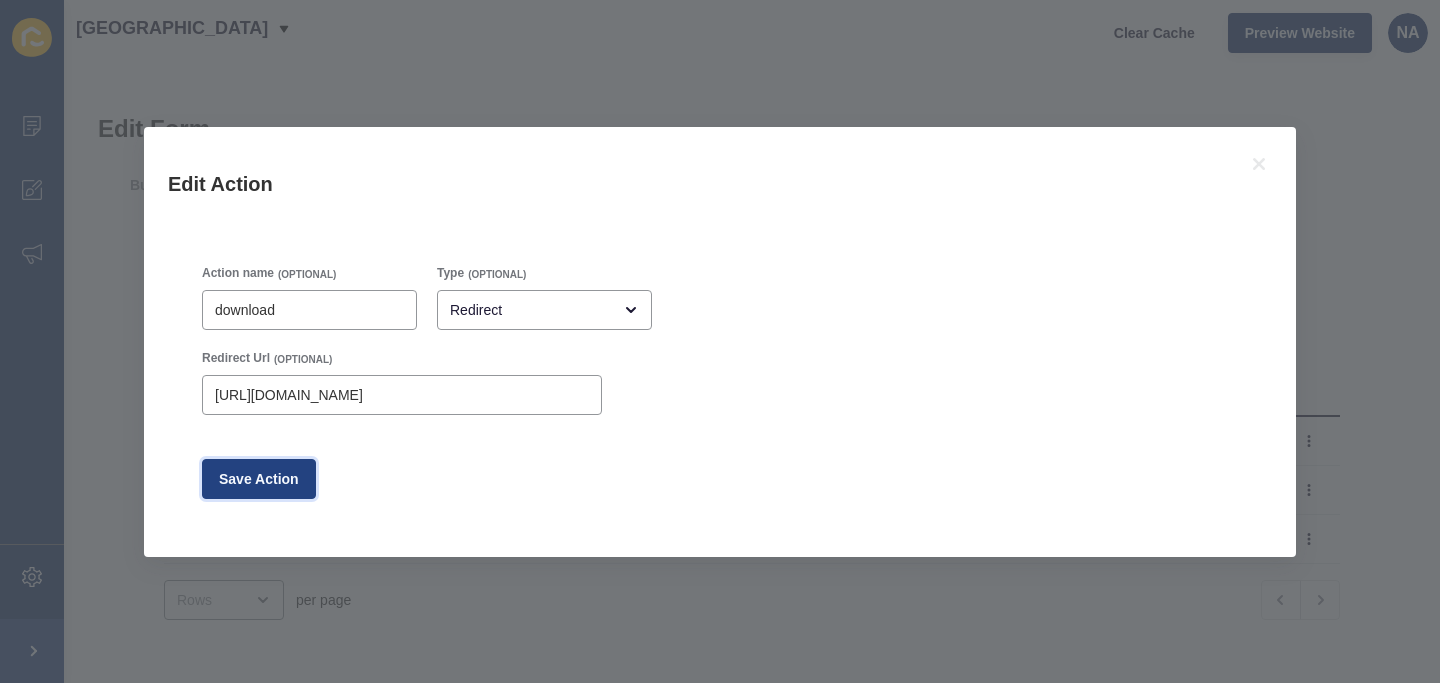 click on "Save Action" at bounding box center [259, 479] 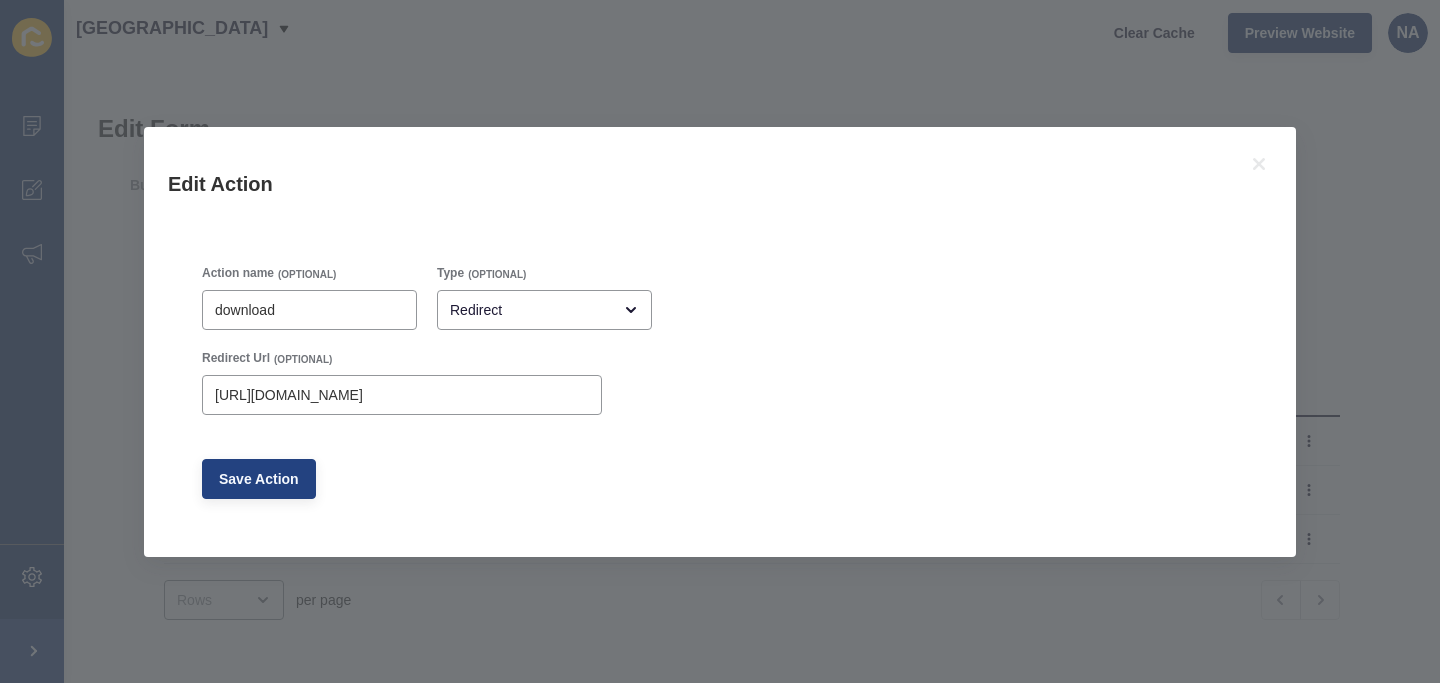 scroll, scrollTop: 0, scrollLeft: 0, axis: both 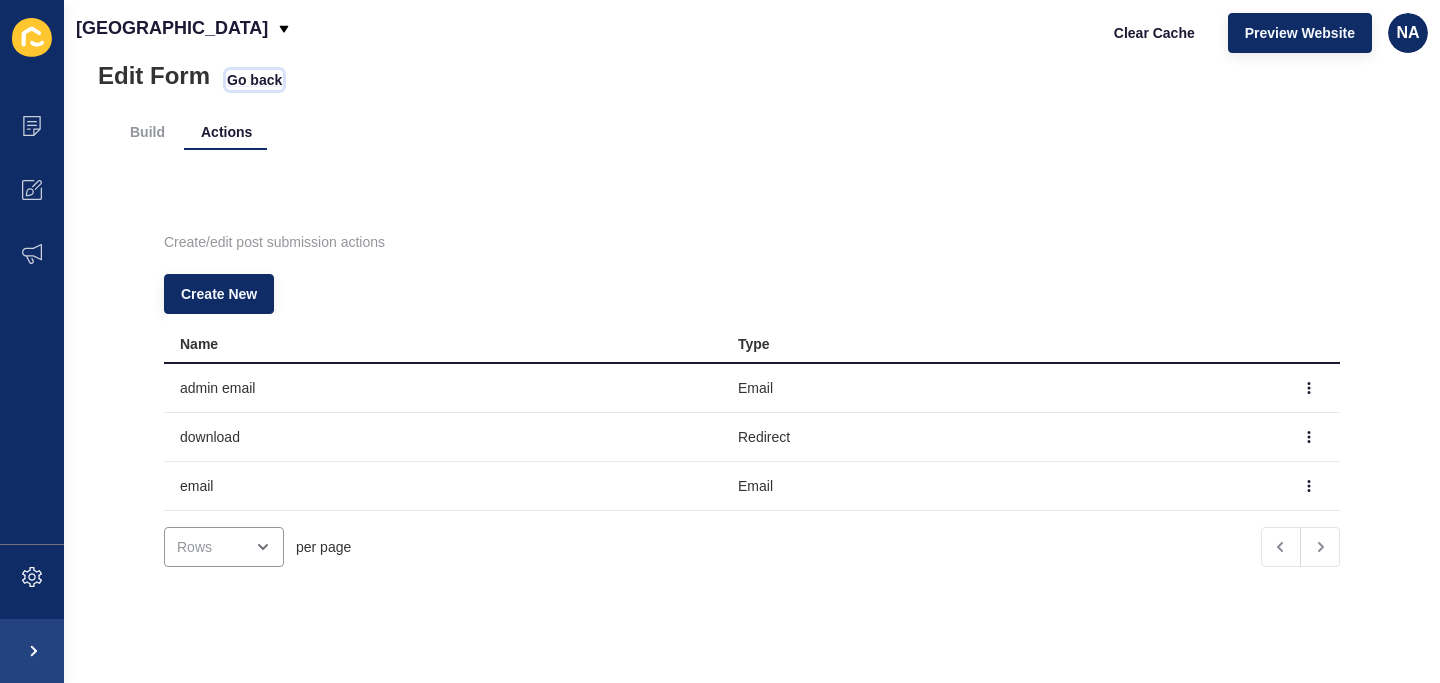 click on "Go back" at bounding box center [254, 80] 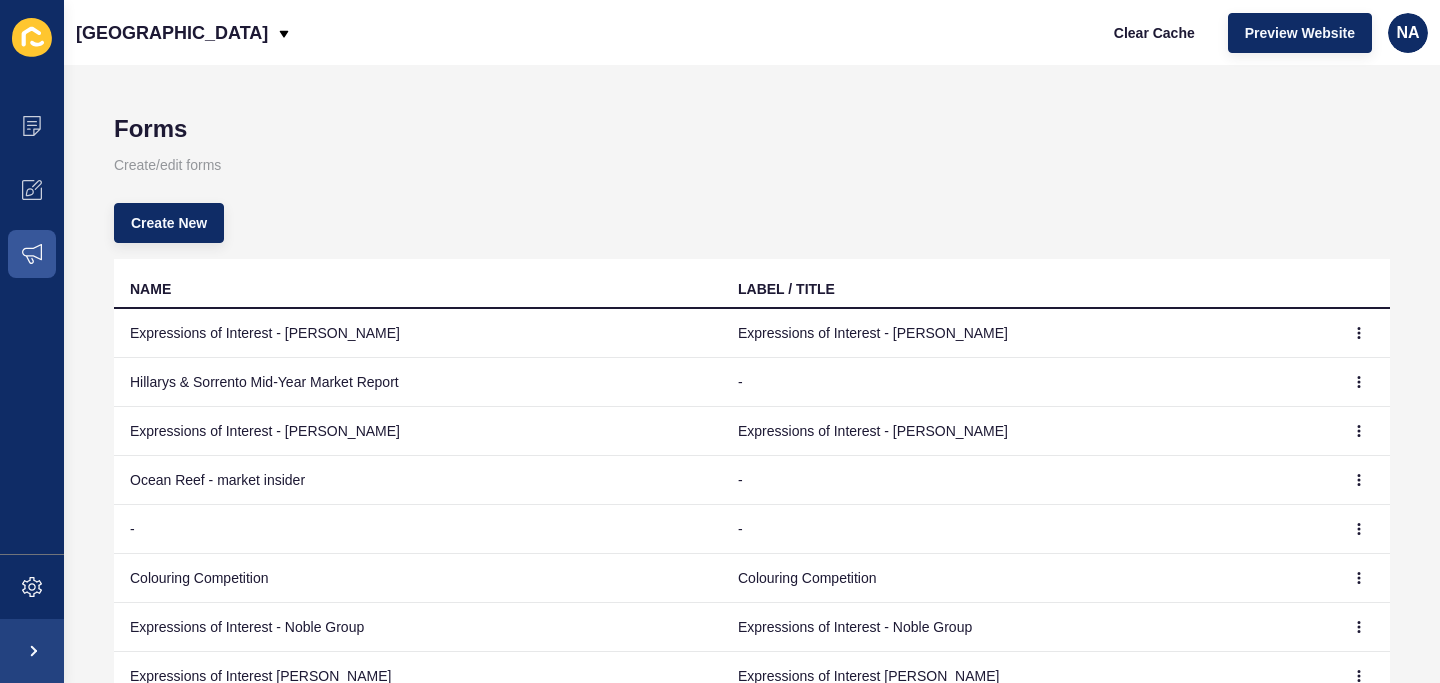 scroll, scrollTop: 0, scrollLeft: 0, axis: both 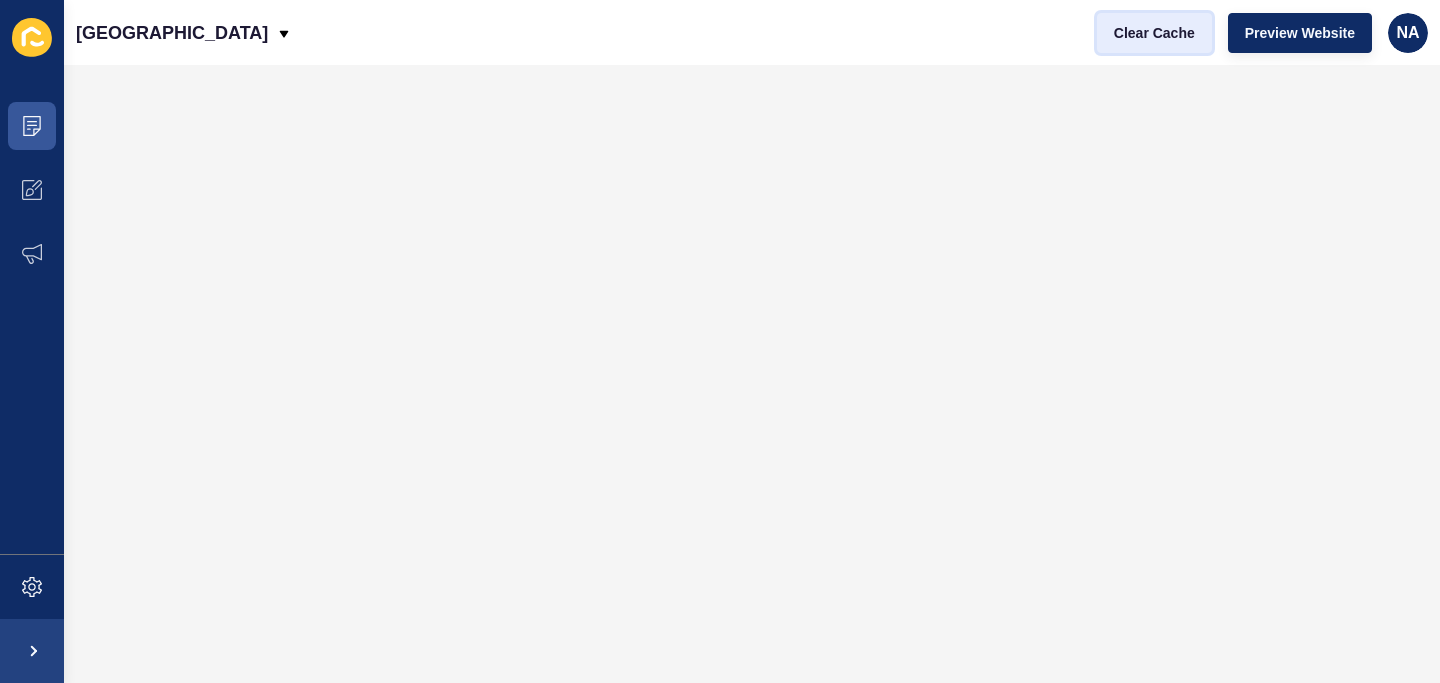 click on "Clear Cache" at bounding box center [1154, 33] 